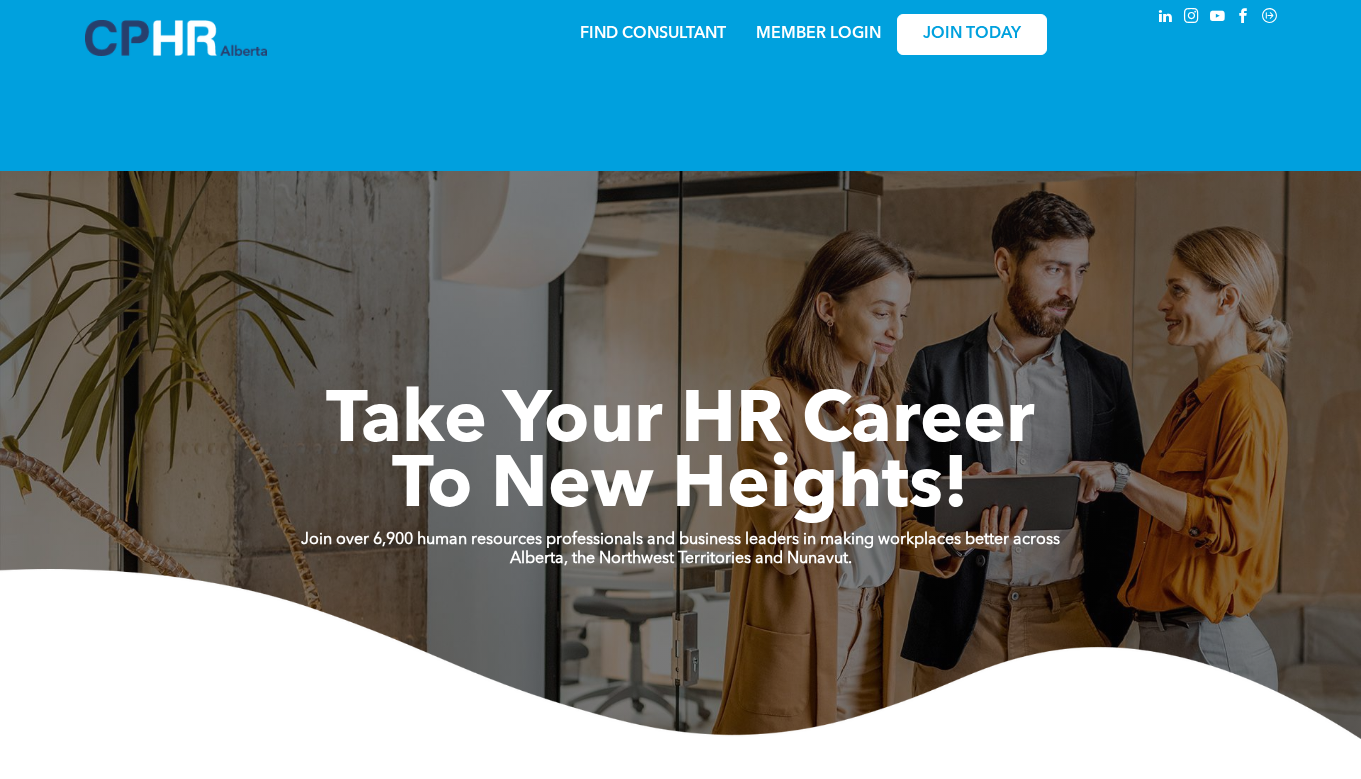 scroll, scrollTop: 0, scrollLeft: 0, axis: both 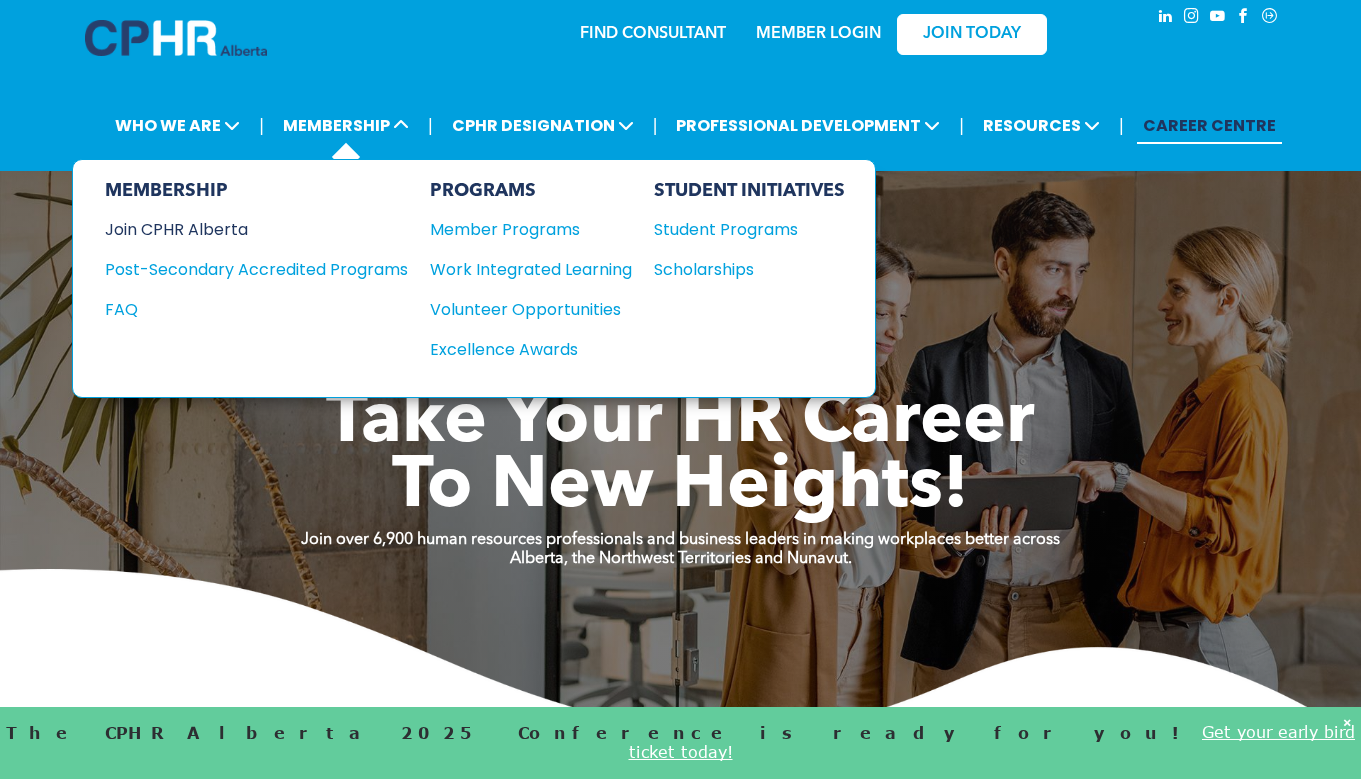 click on "Join CPHR Alberta" at bounding box center (241, 229) 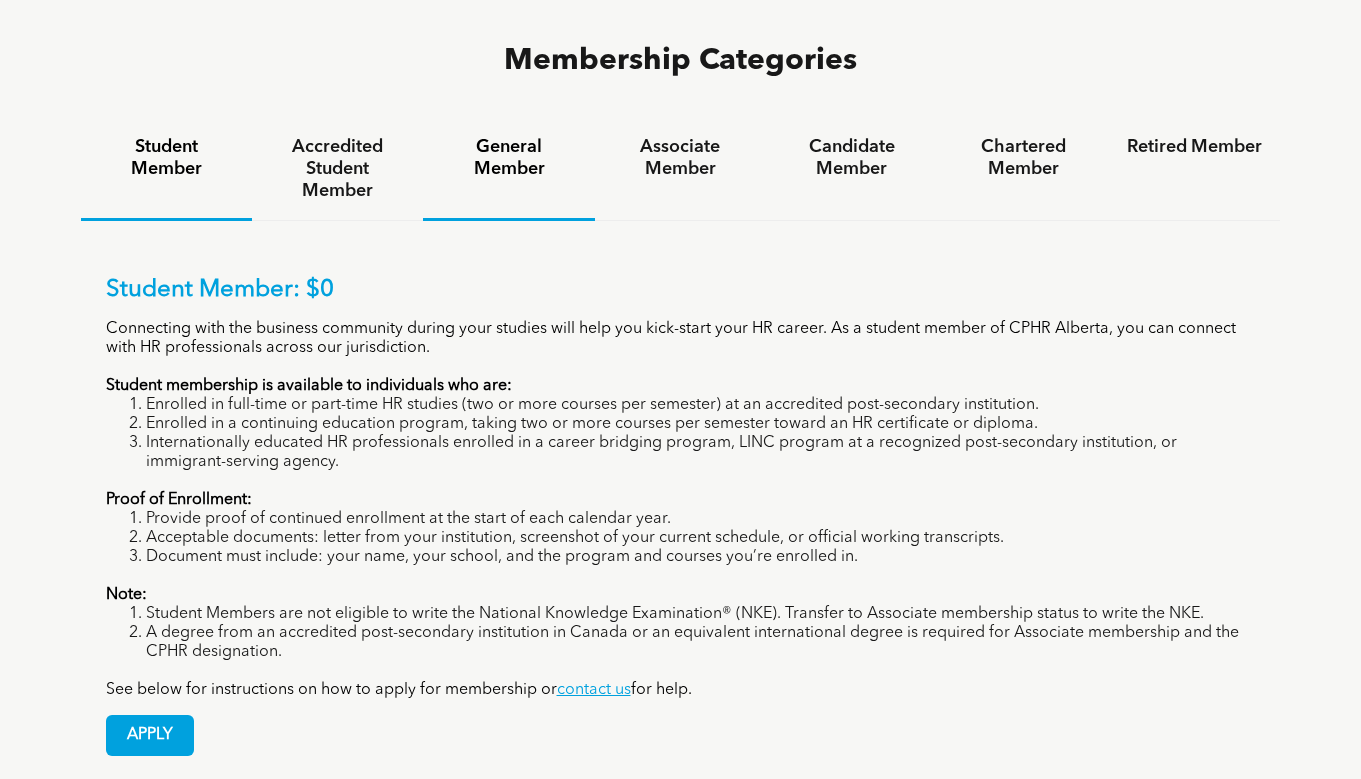 scroll, scrollTop: 1214, scrollLeft: 0, axis: vertical 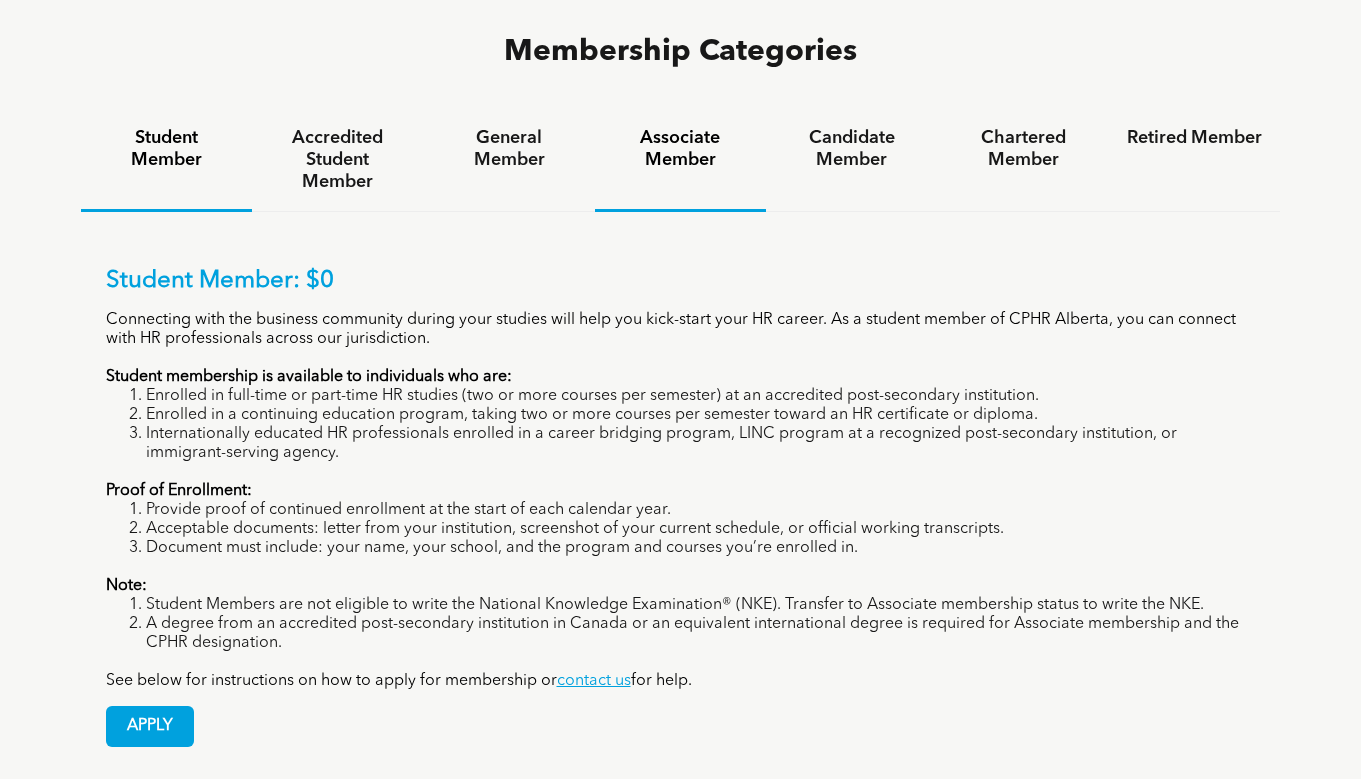 click on "Associate Member" at bounding box center (680, 149) 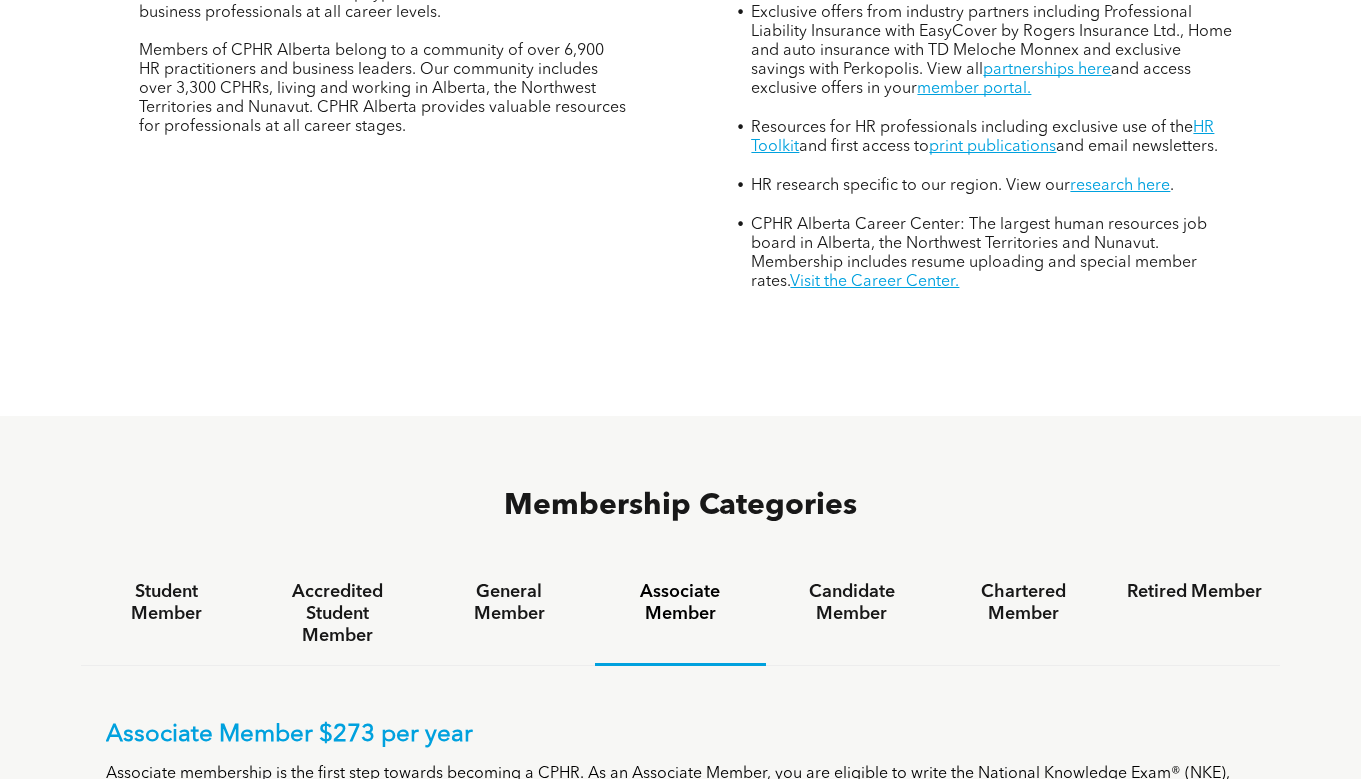 scroll, scrollTop: 12, scrollLeft: 0, axis: vertical 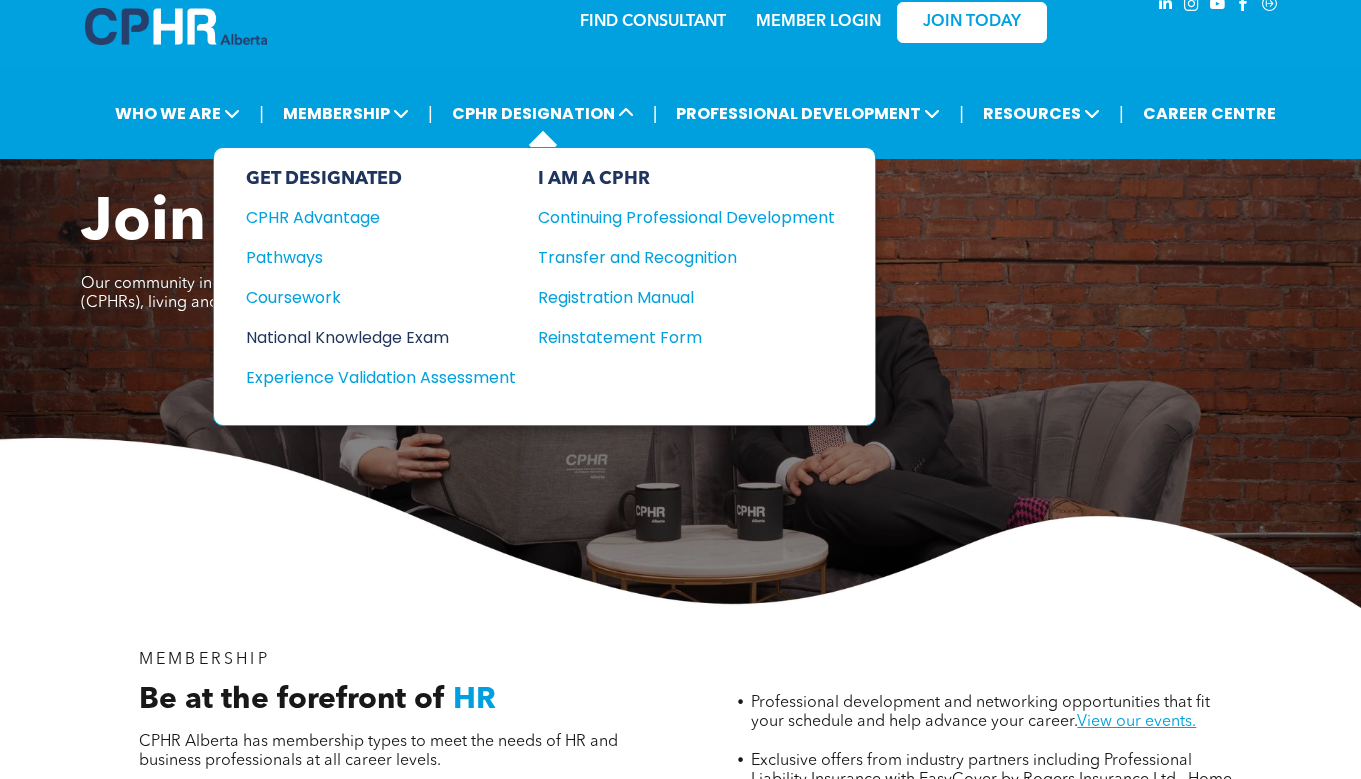 click on "National Knowledge Exam" at bounding box center [367, 337] 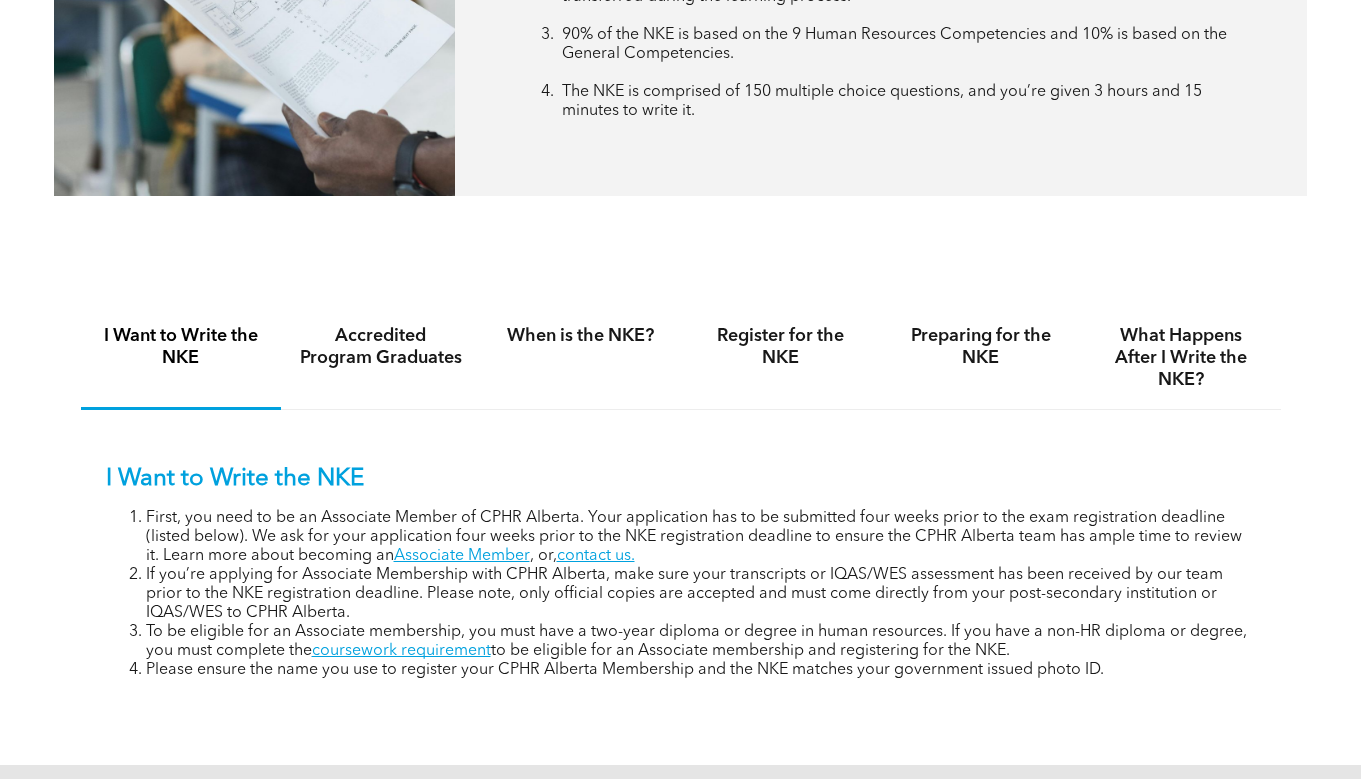 scroll, scrollTop: 1051, scrollLeft: 0, axis: vertical 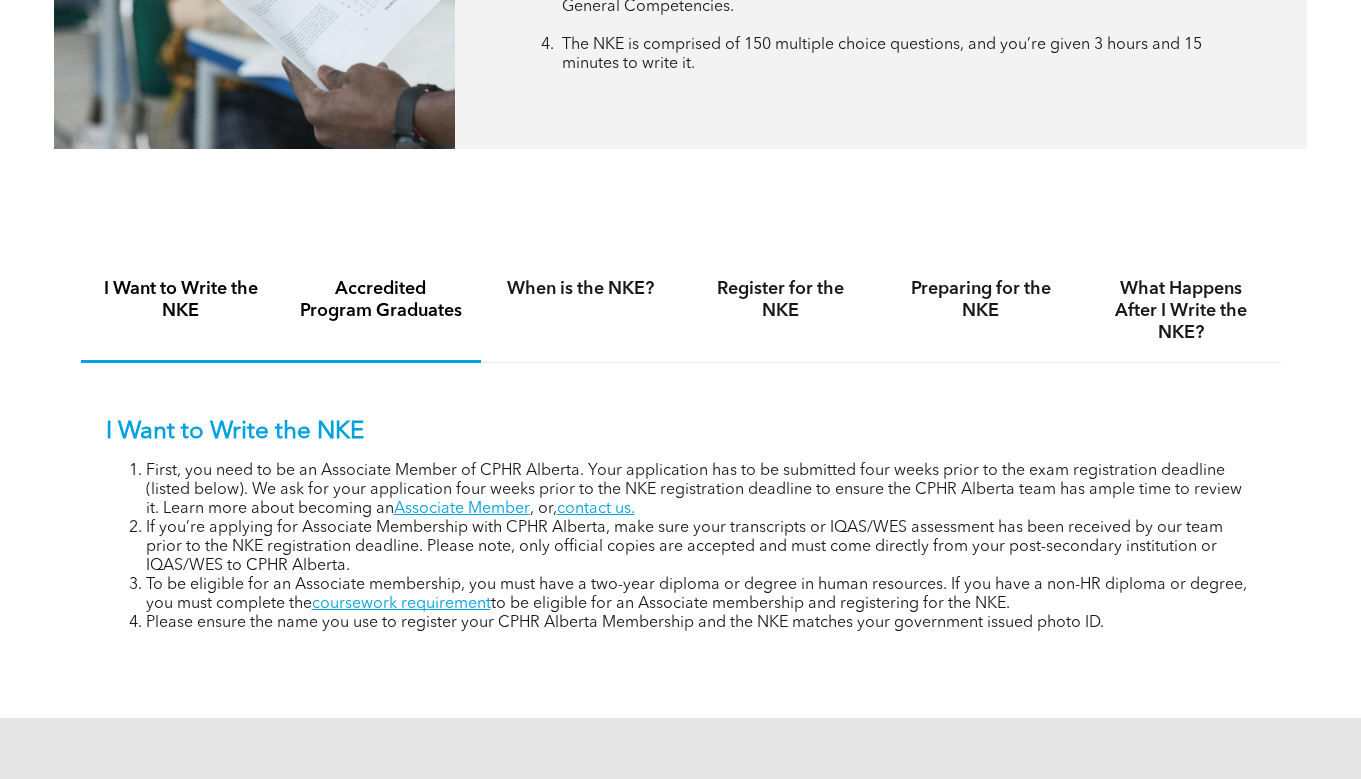 click on "Accredited Program Graduates" at bounding box center [381, 311] 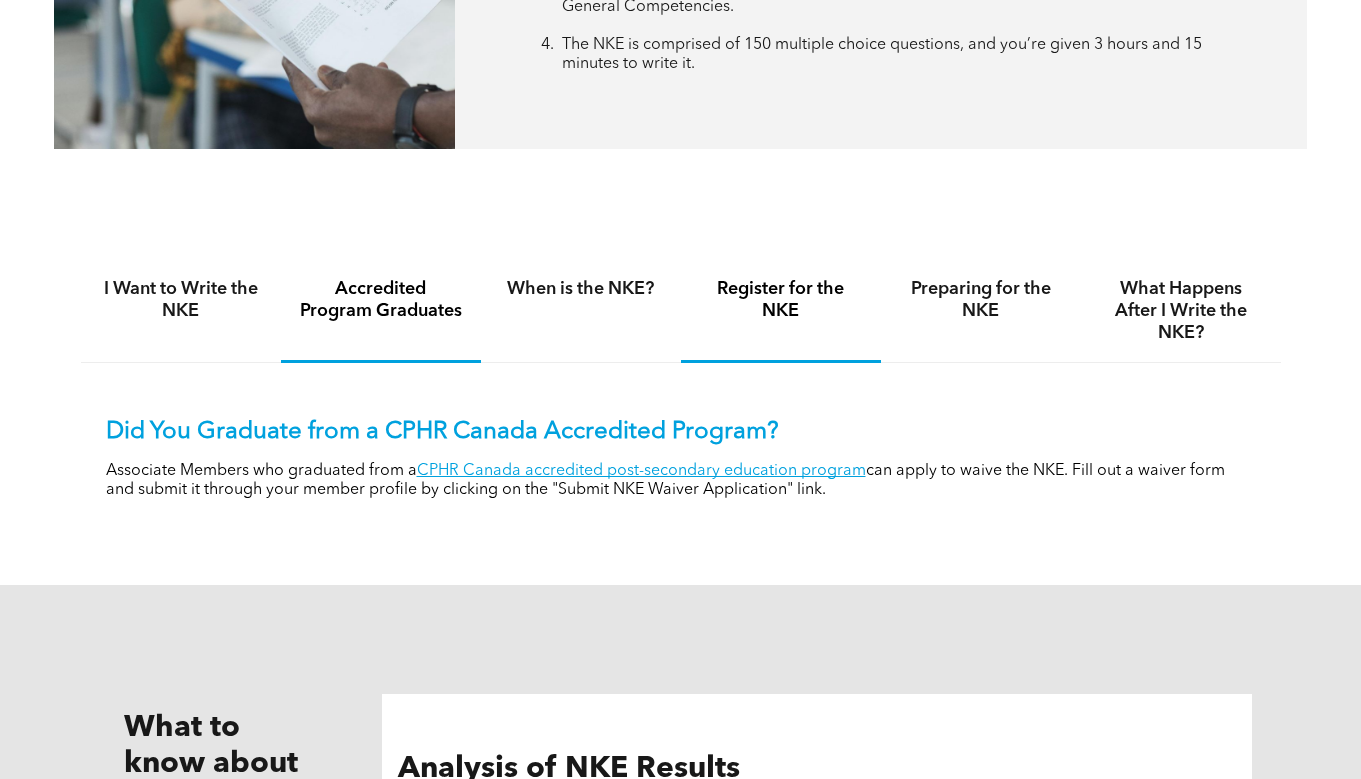 click on "Register for the NKE" at bounding box center [781, 311] 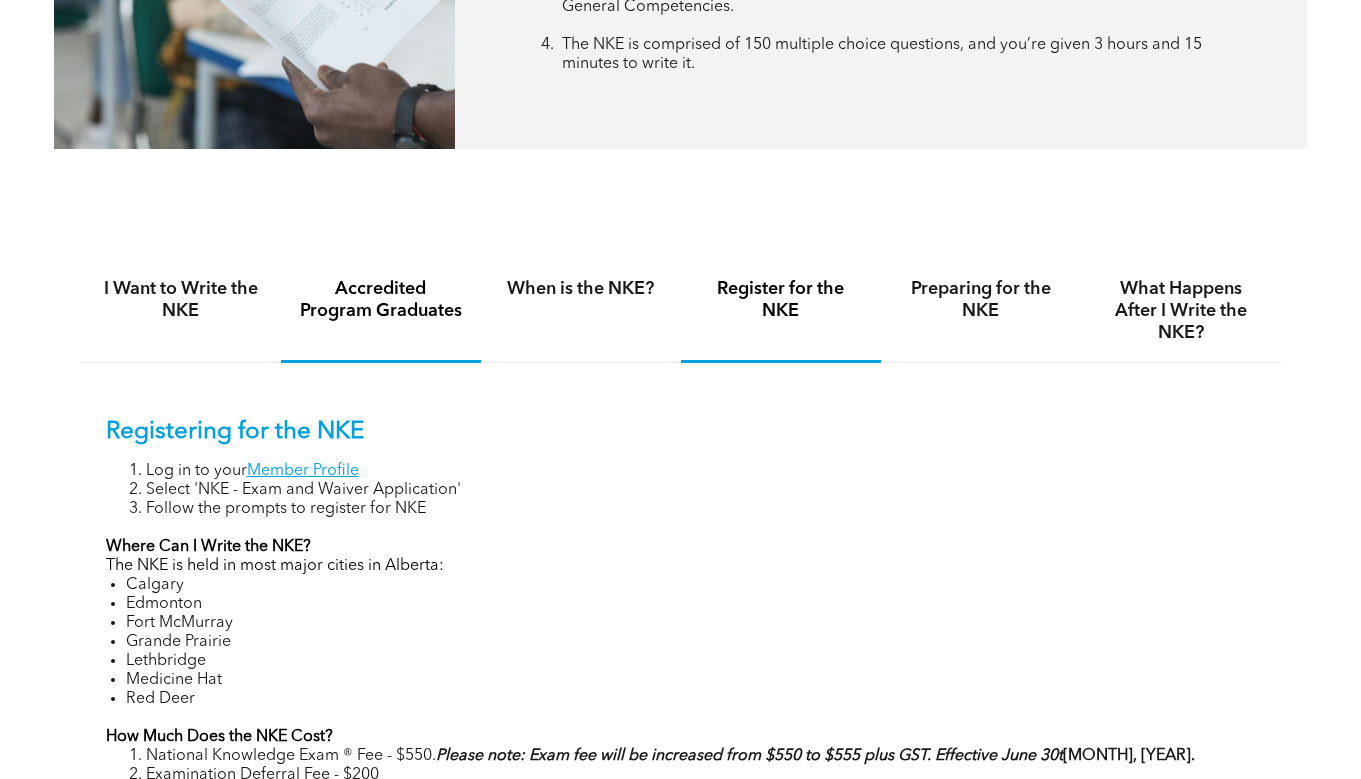 click on "Accredited Program Graduates" at bounding box center (381, 300) 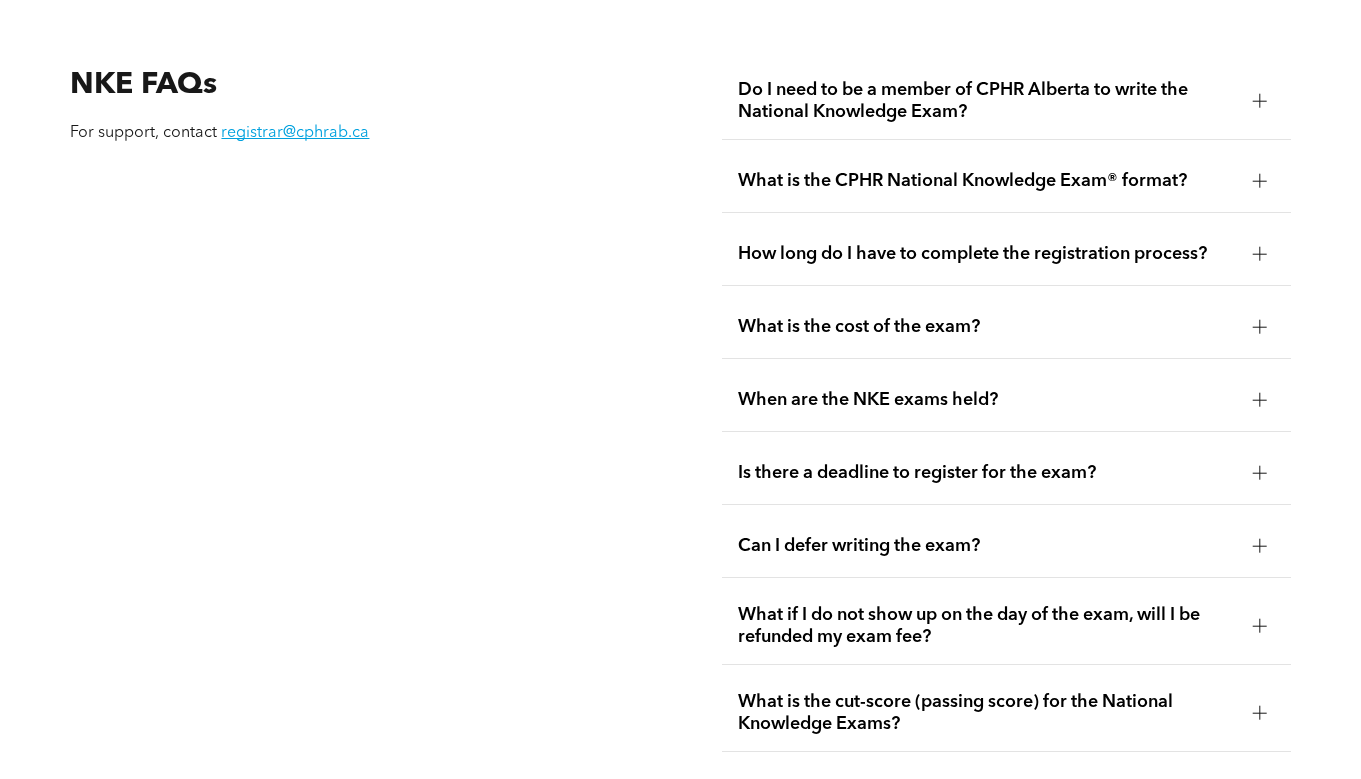 scroll, scrollTop: 2335, scrollLeft: 0, axis: vertical 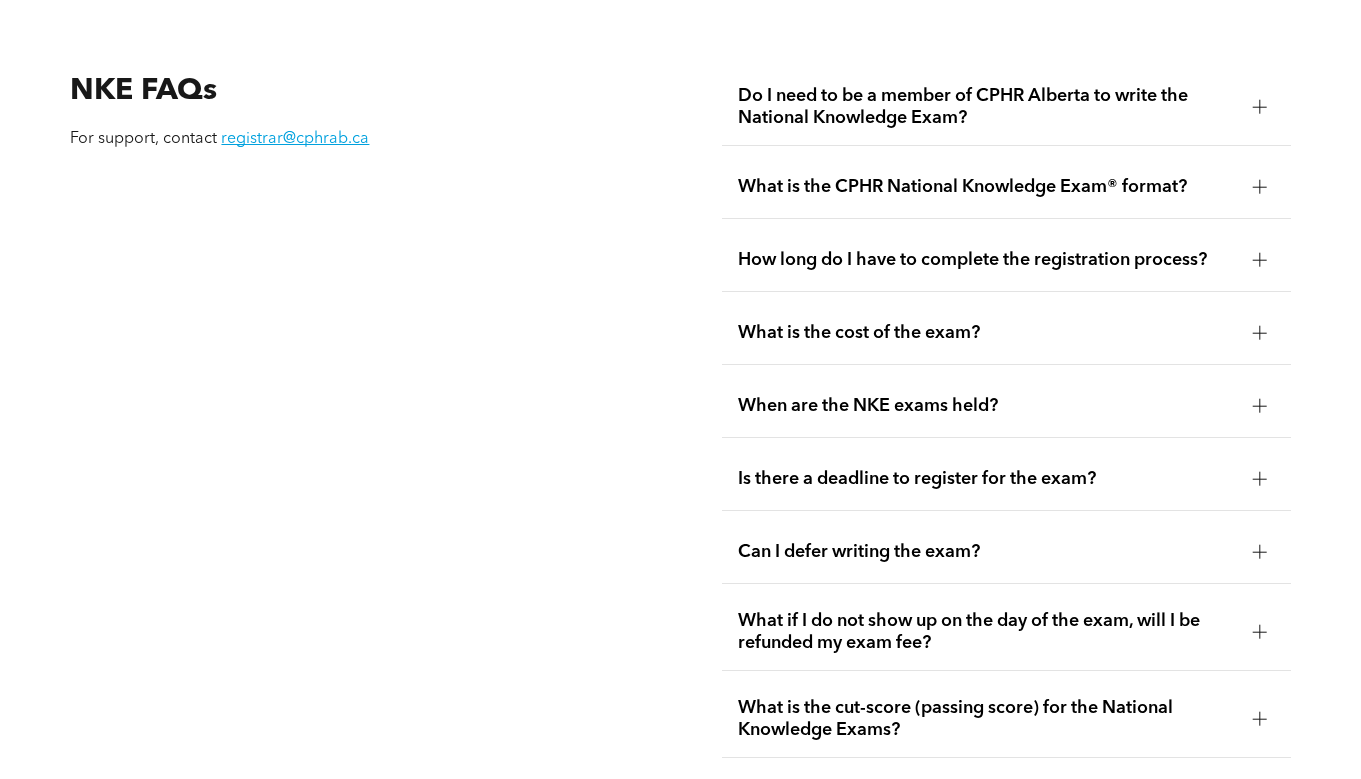click on "How long do I have to complete the registration process?" at bounding box center (987, 107) 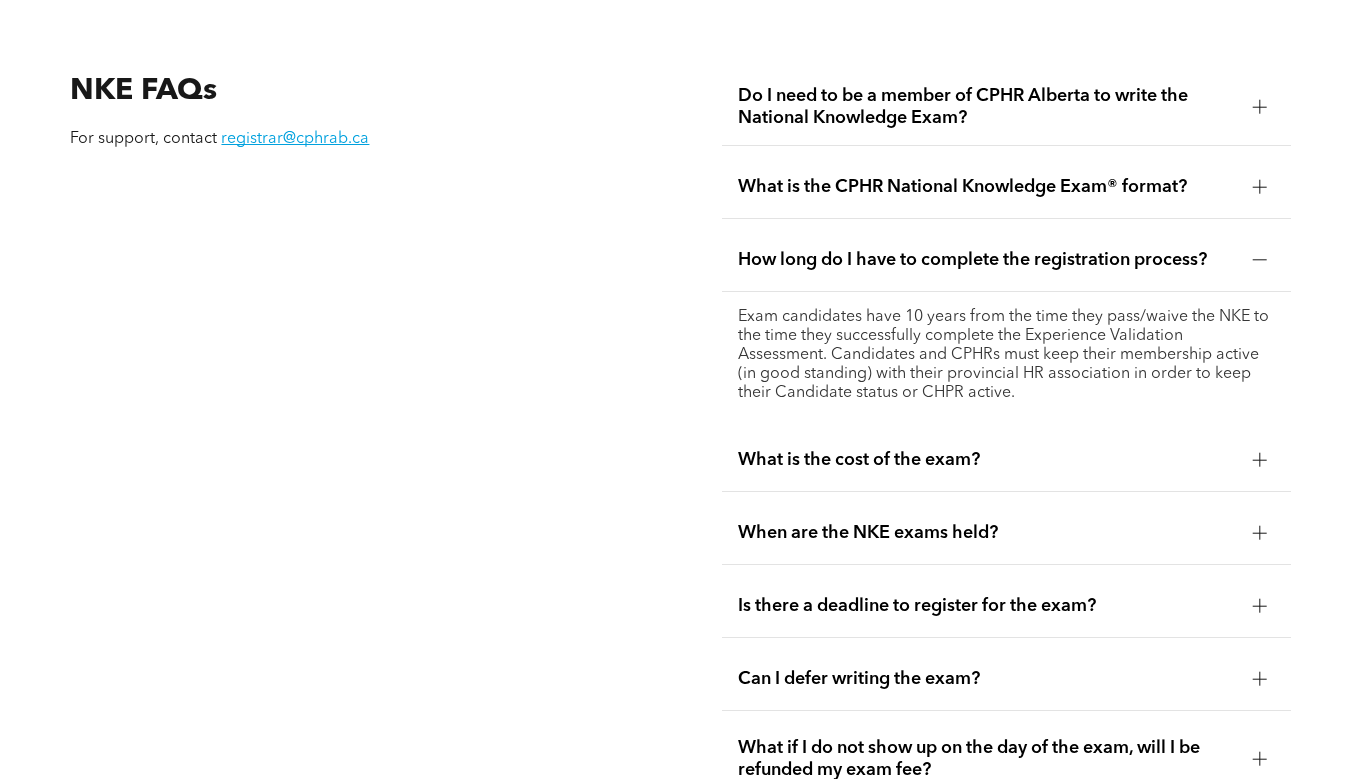 click on "How long do I have to complete the registration process?" at bounding box center [1006, 107] 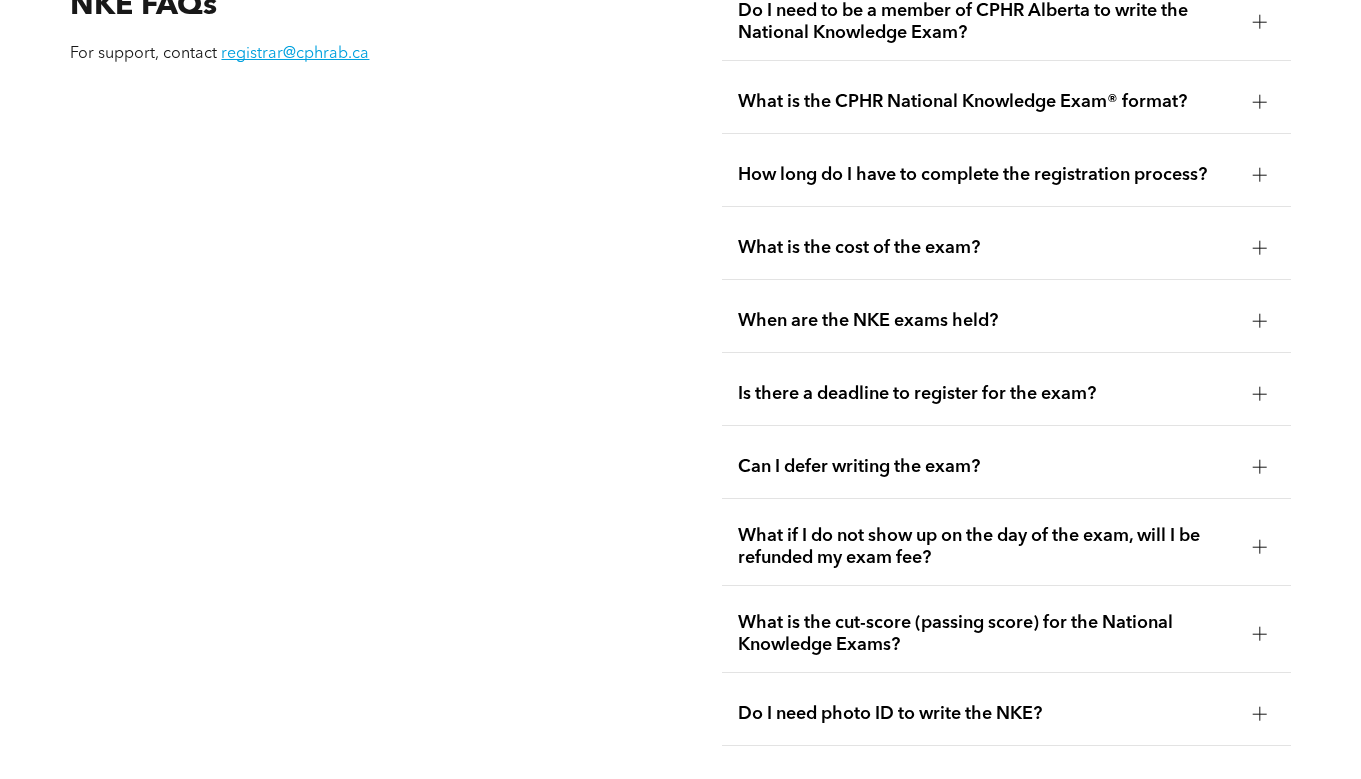 scroll, scrollTop: 2421, scrollLeft: 0, axis: vertical 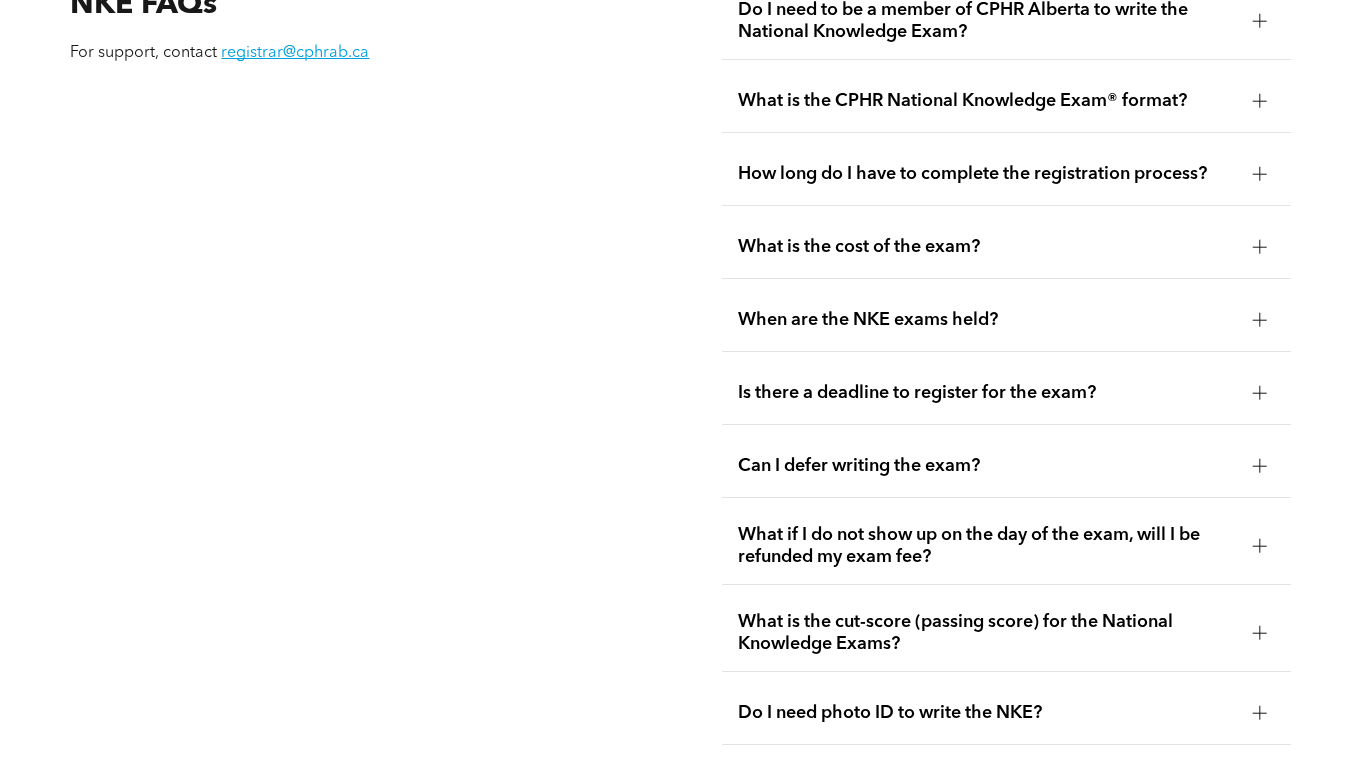click on "Is there a deadline to register for the exam?" at bounding box center (987, 21) 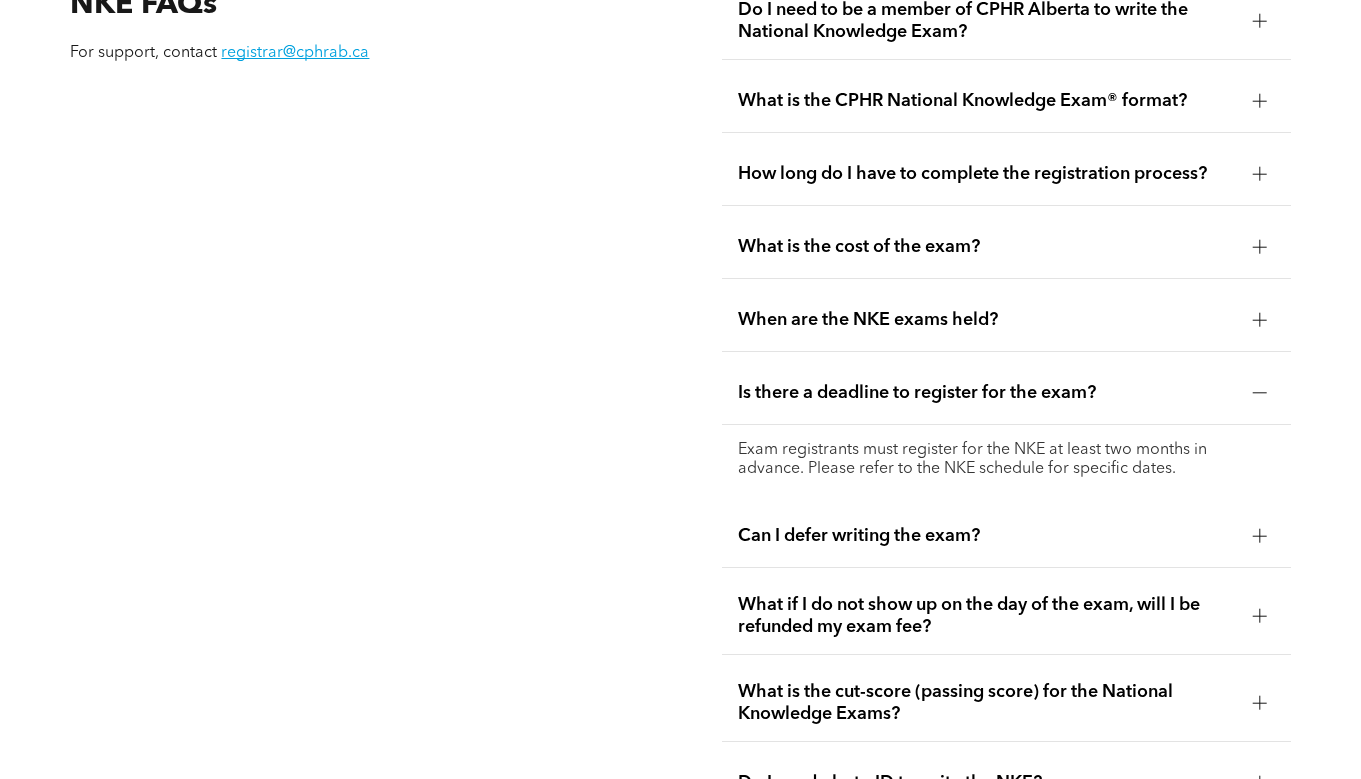 click on "Is there a deadline to register for the exam?" at bounding box center [987, 21] 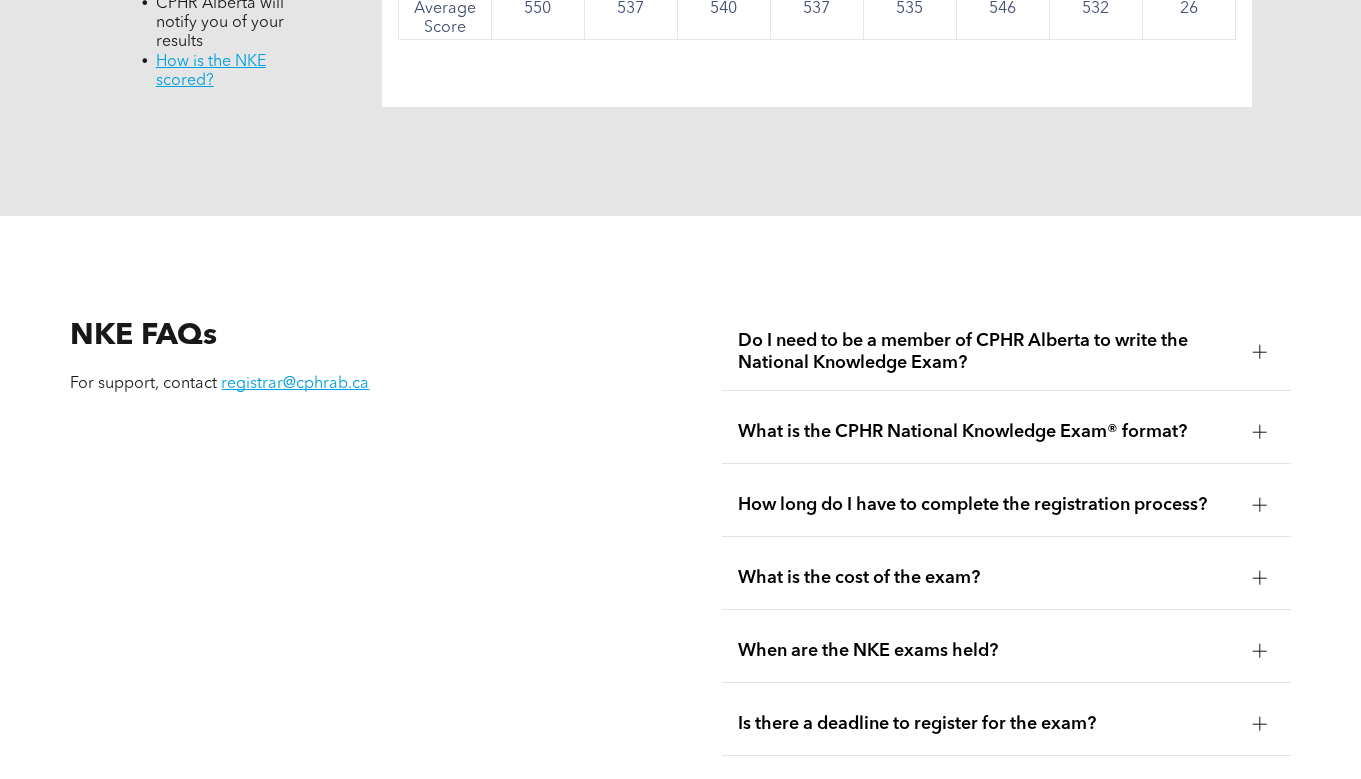 scroll, scrollTop: 2084, scrollLeft: 0, axis: vertical 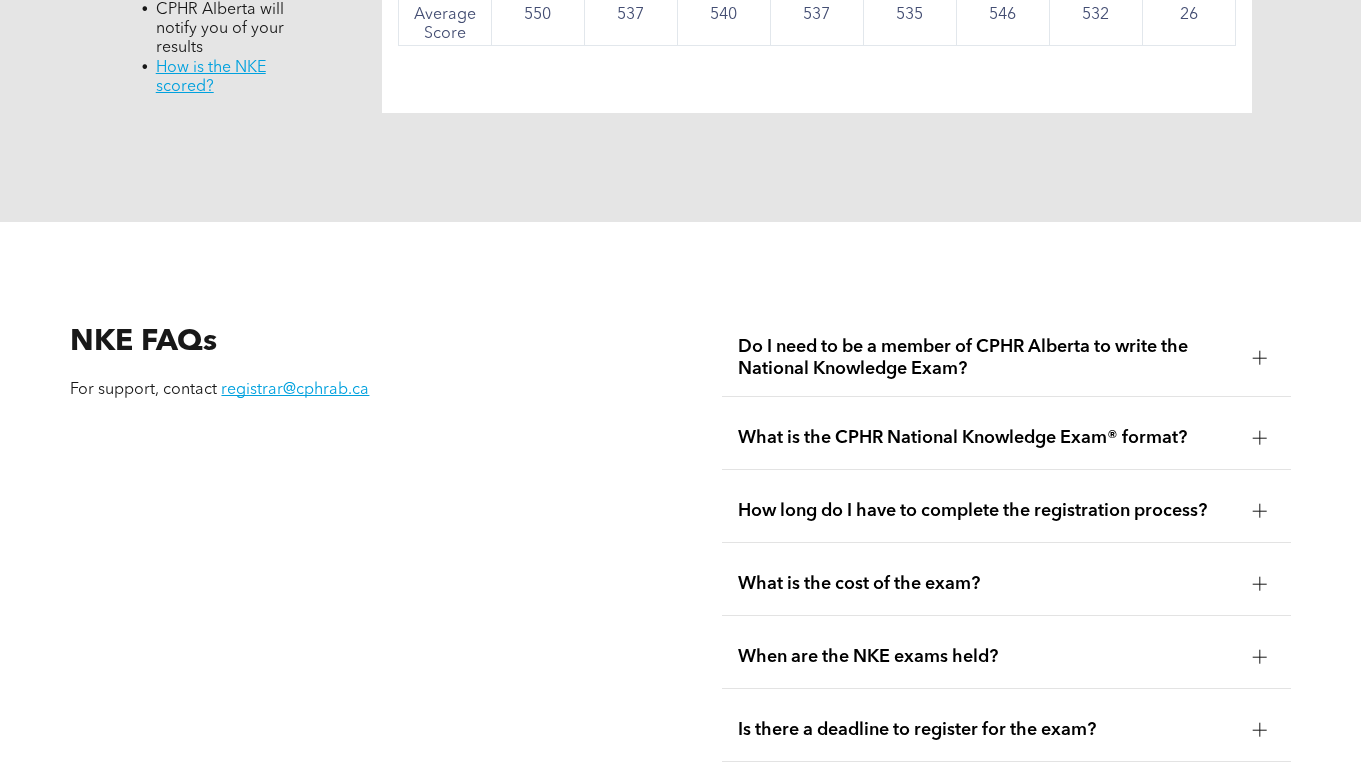 click on "What is the CPHR National Knowledge Exam® format?" at bounding box center [1006, 358] 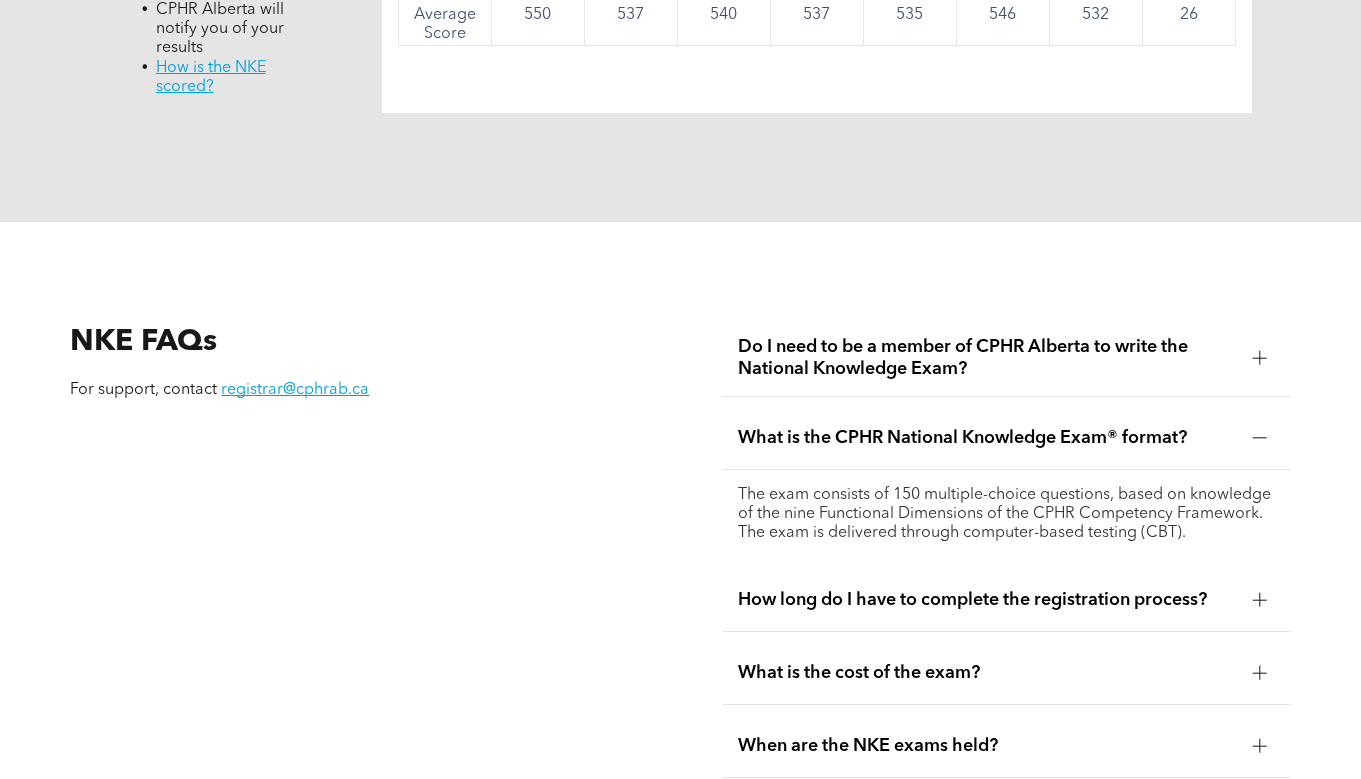 click on "What is the CPHR National Knowledge Exam® format?" at bounding box center [1006, 358] 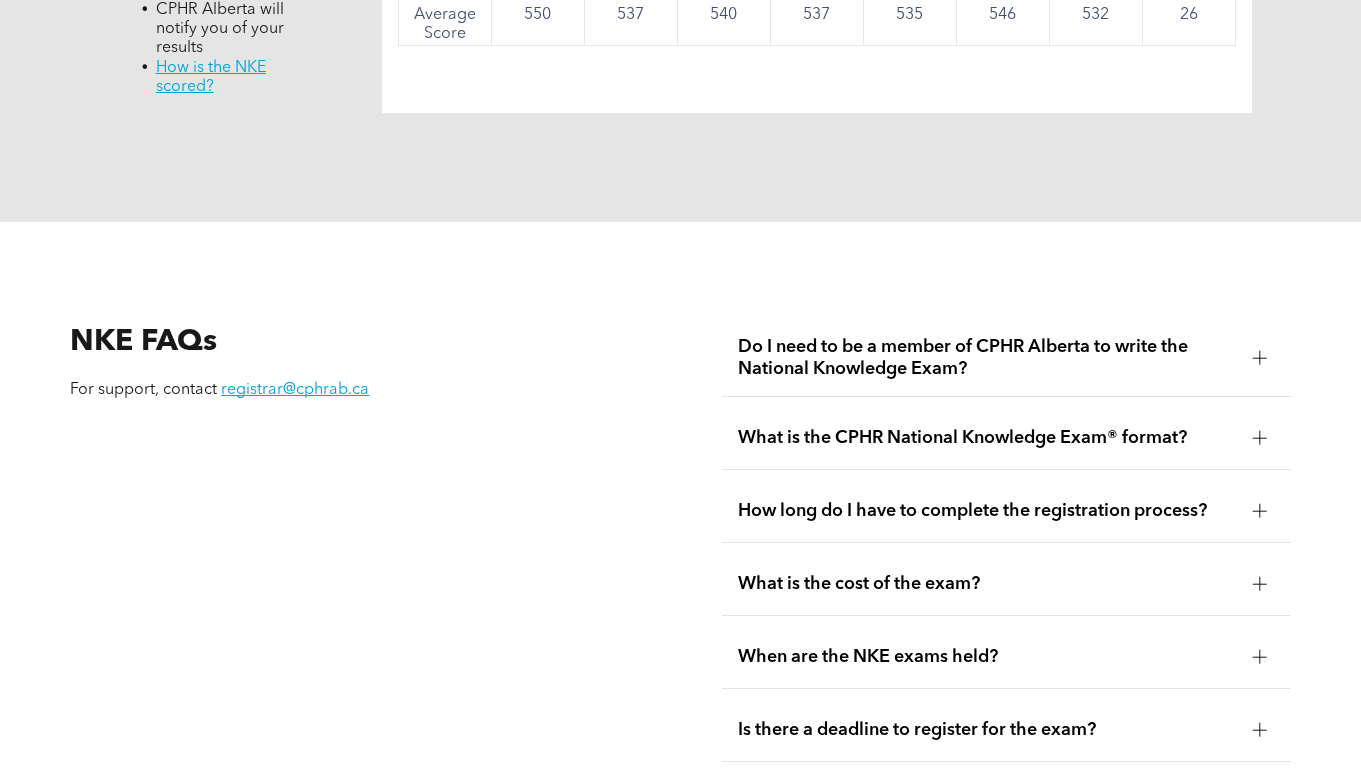 click on "Do I need to be a member of CPHR Alberta to write the National Knowledge Exam?" at bounding box center [1006, 358] 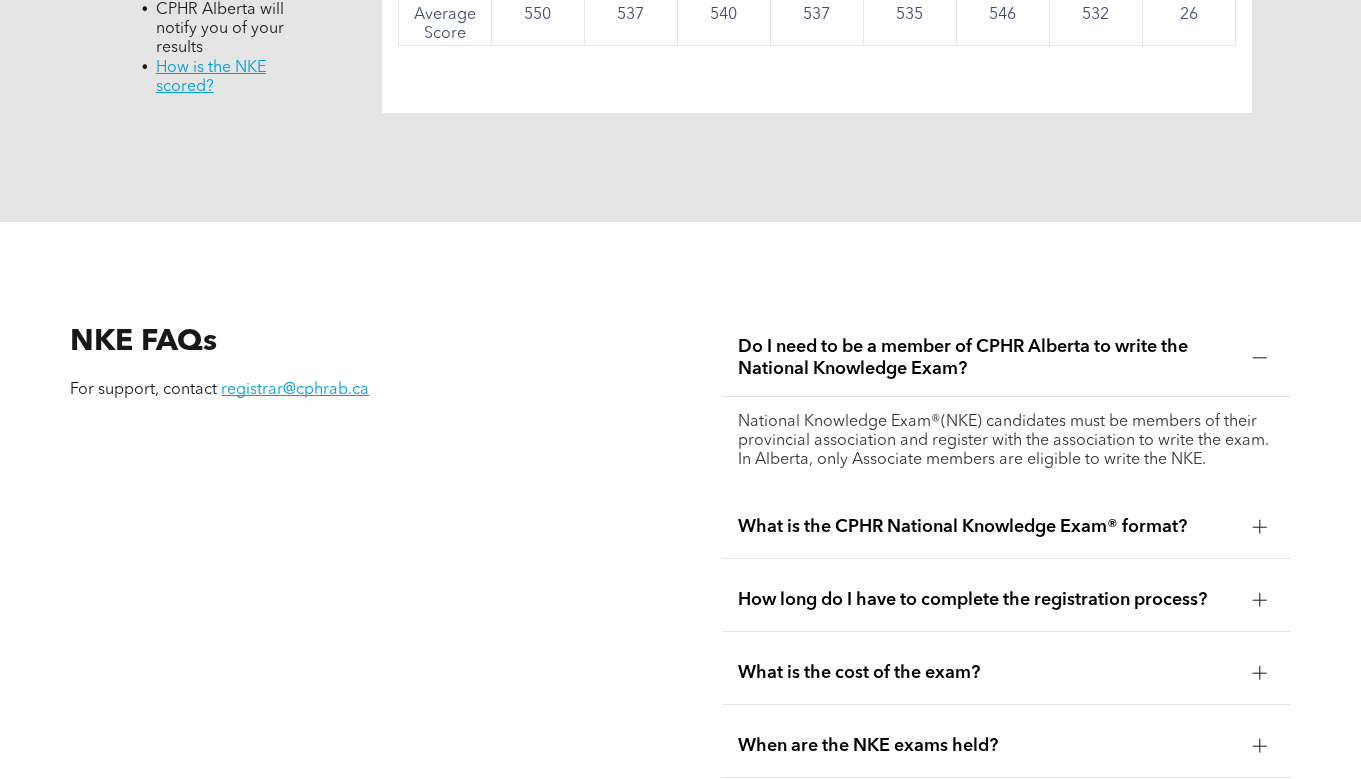 click on "Do I need to be a member of CPHR Alberta to write the National Knowledge Exam?" at bounding box center (1006, 358) 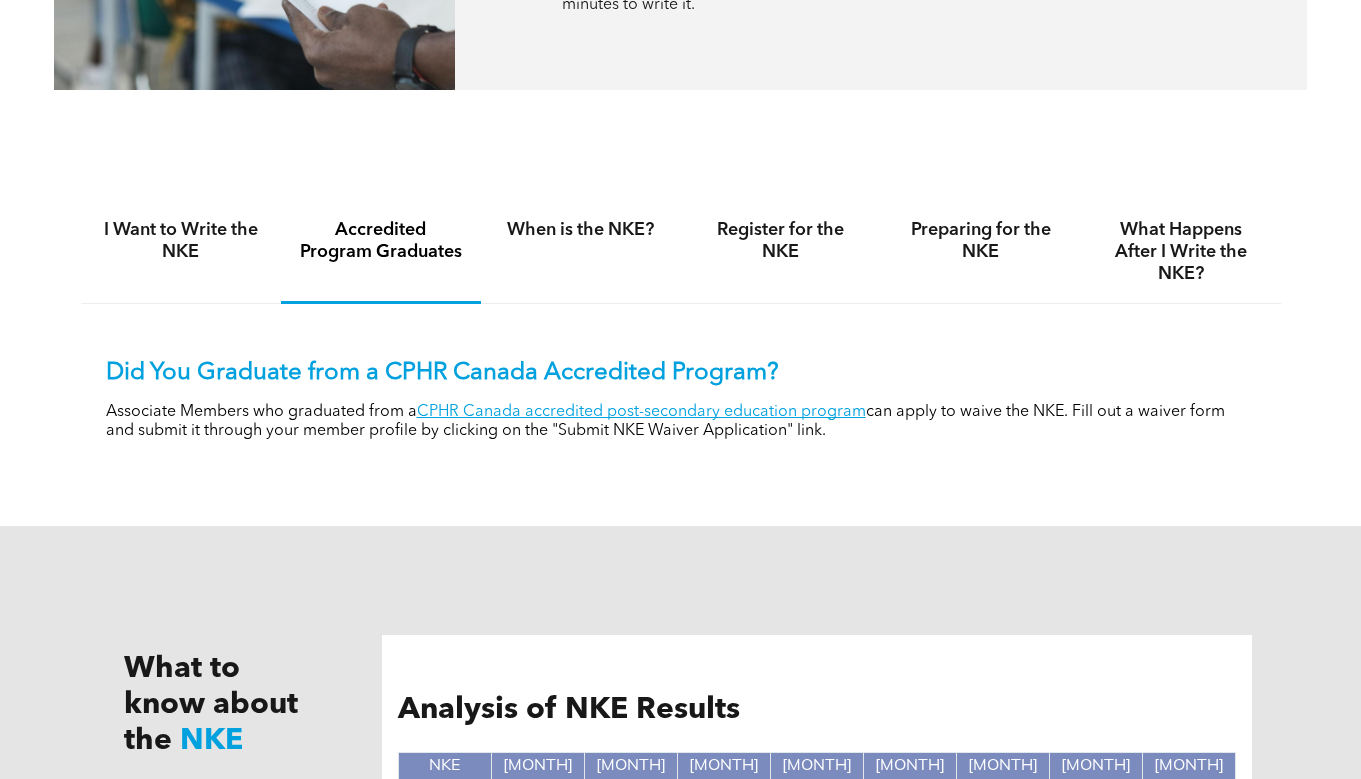 scroll, scrollTop: 1109, scrollLeft: 0, axis: vertical 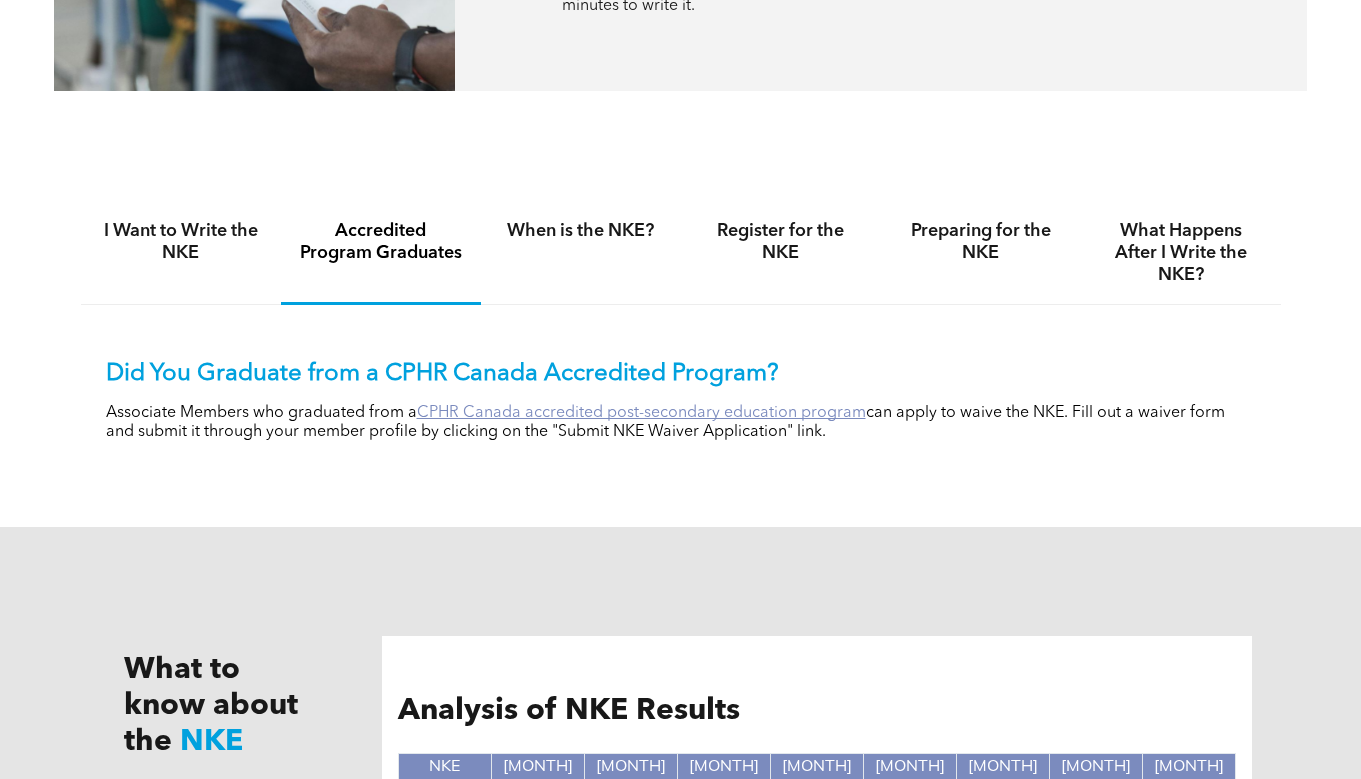 click on "CPHR Canada accredited post-secondary education program" at bounding box center (641, 413) 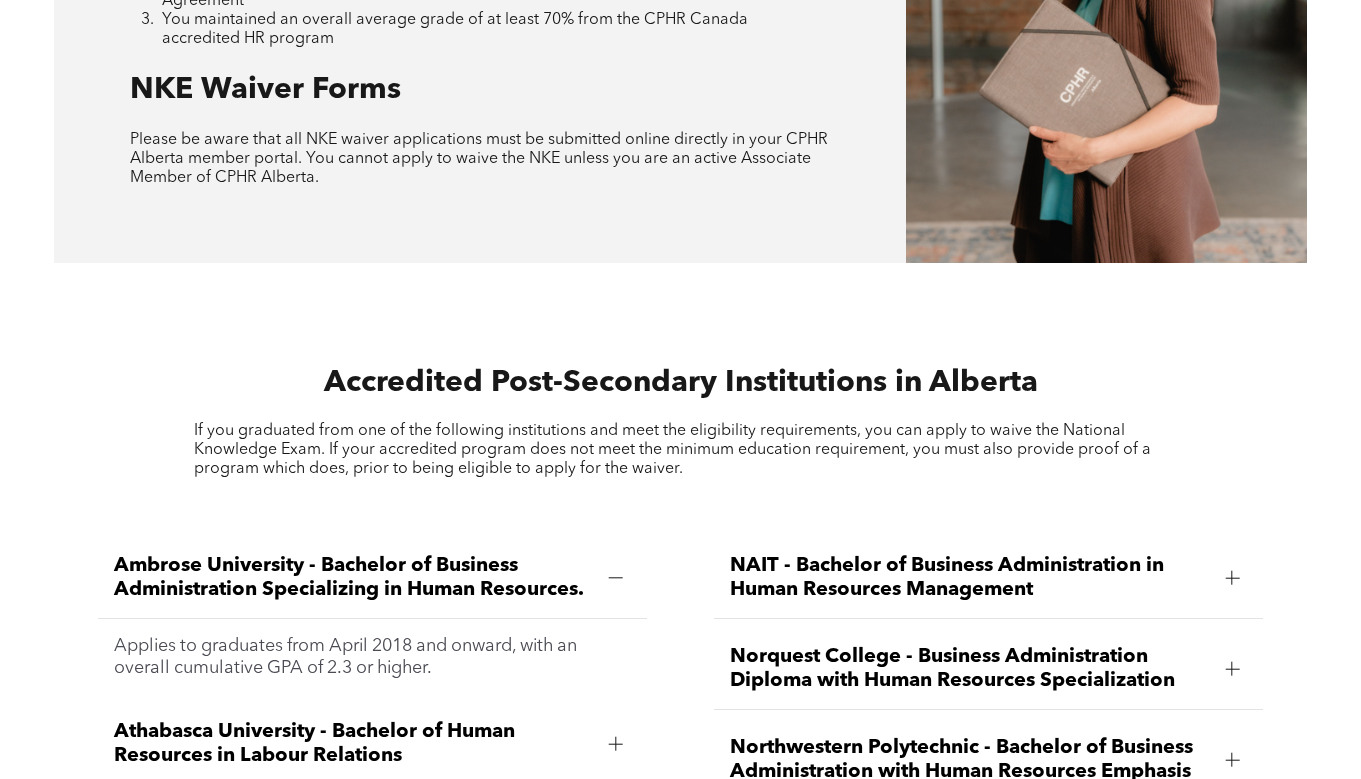 scroll, scrollTop: 1660, scrollLeft: 0, axis: vertical 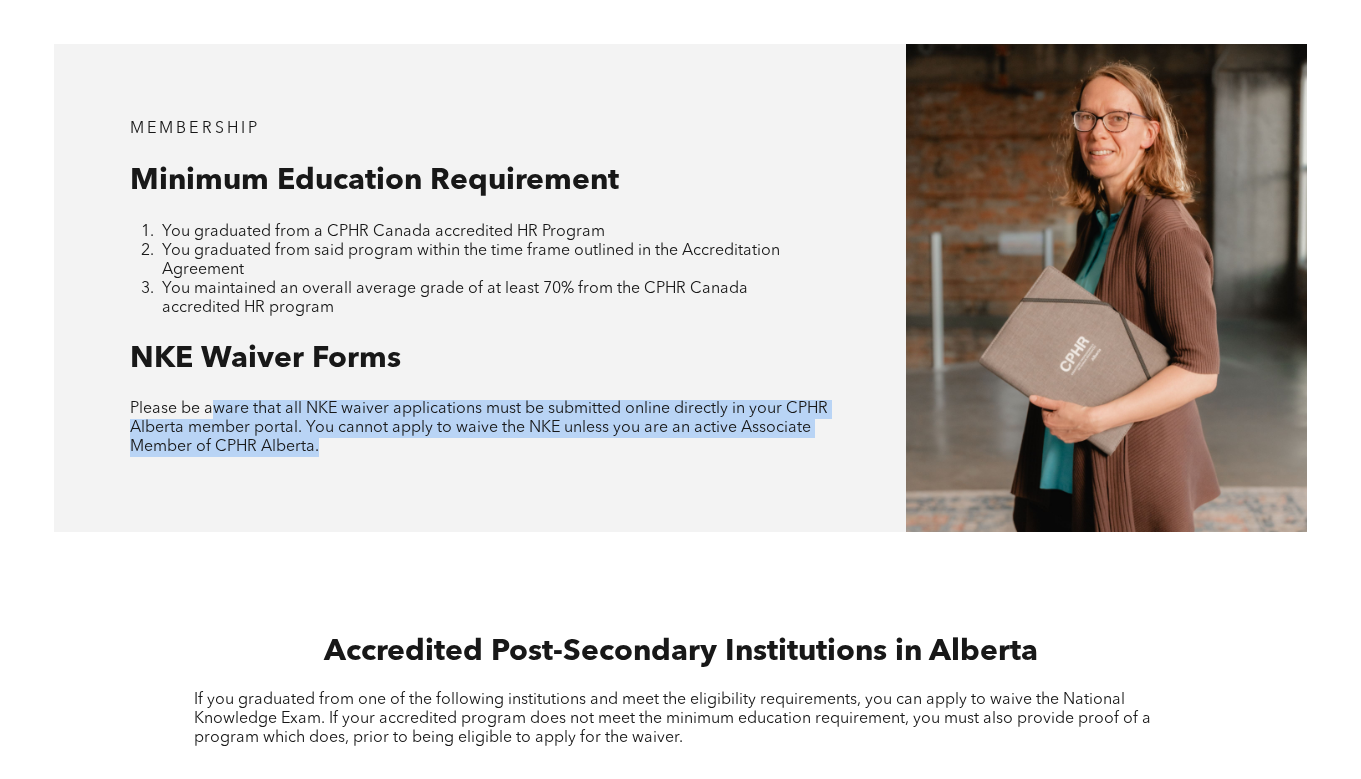 drag, startPoint x: 331, startPoint y: 427, endPoint x: 215, endPoint y: 393, distance: 120.880104 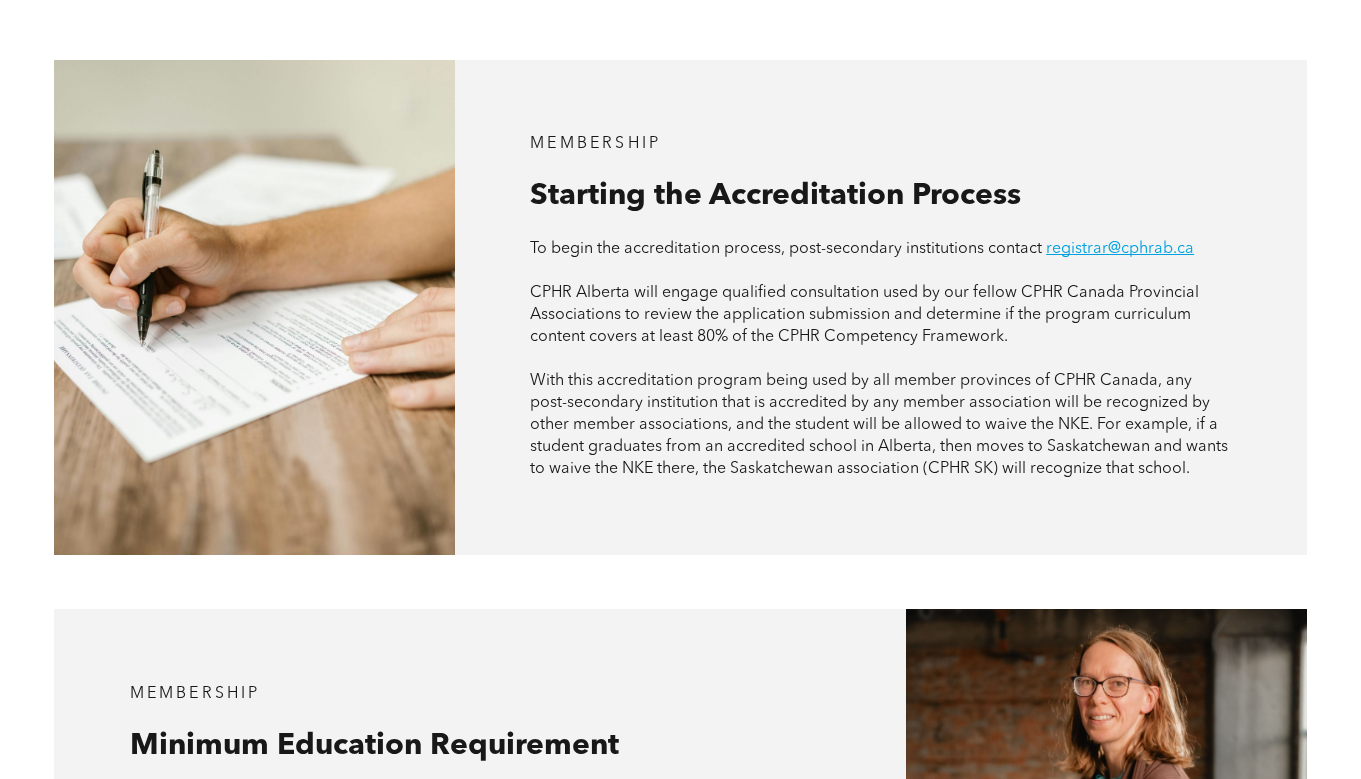scroll, scrollTop: 1076, scrollLeft: 0, axis: vertical 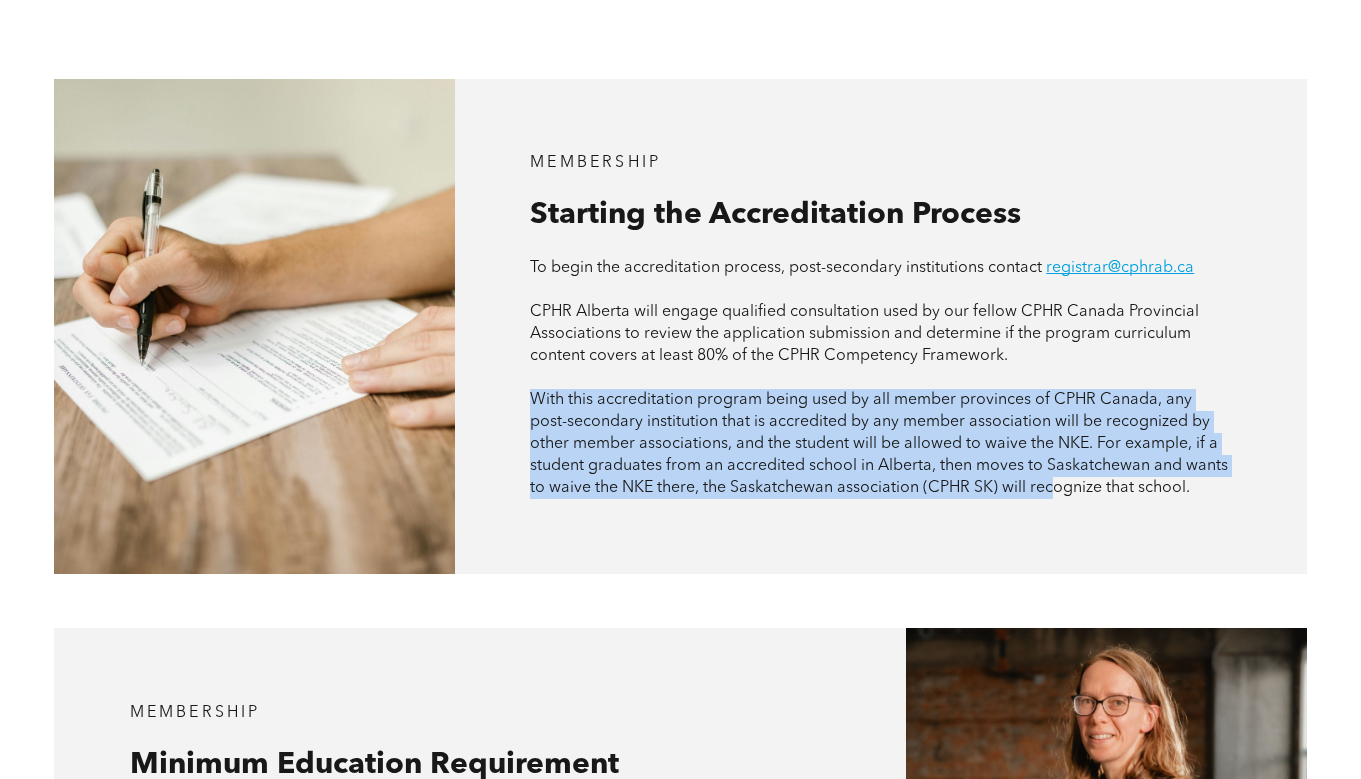 drag, startPoint x: 528, startPoint y: 380, endPoint x: 1052, endPoint y: 472, distance: 532.015 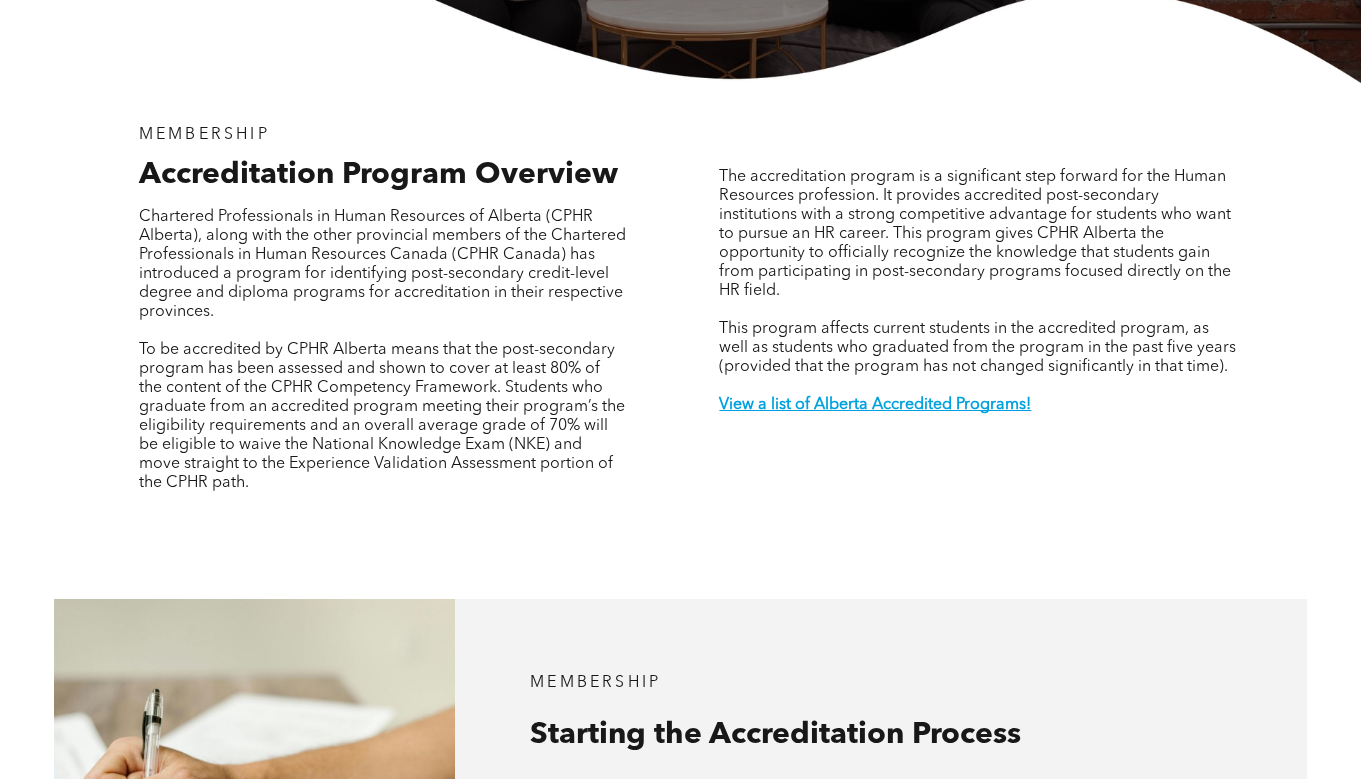 scroll, scrollTop: 527, scrollLeft: 0, axis: vertical 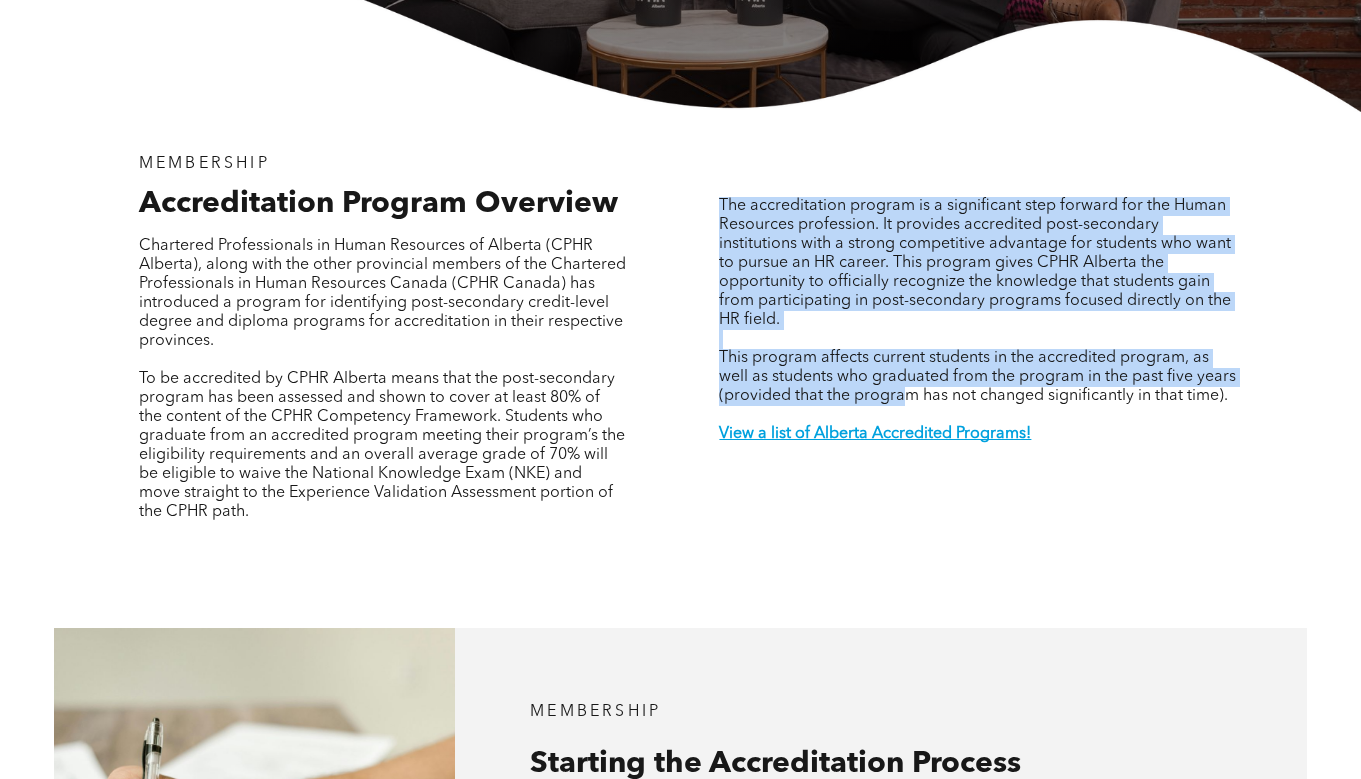 drag, startPoint x: 722, startPoint y: 188, endPoint x: 909, endPoint y: 384, distance: 270.89667 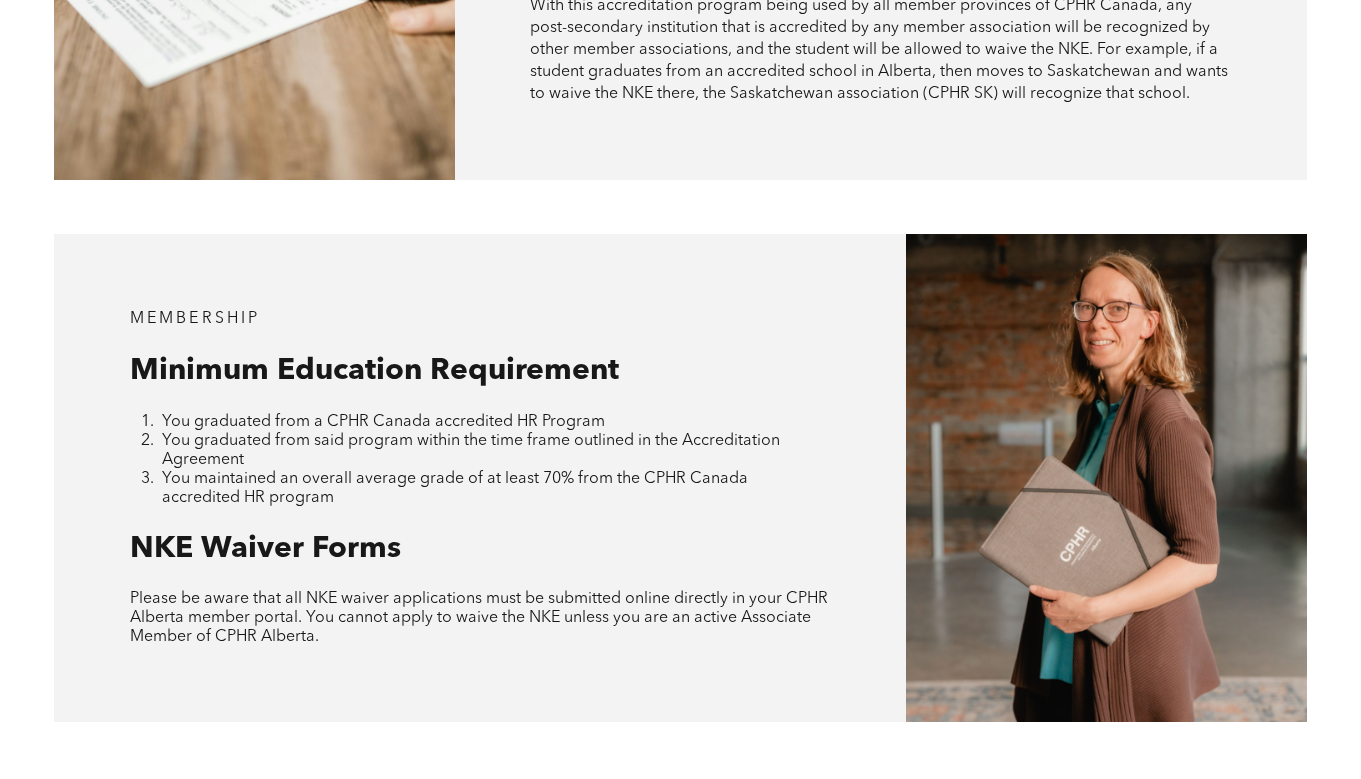 scroll, scrollTop: 1479, scrollLeft: 0, axis: vertical 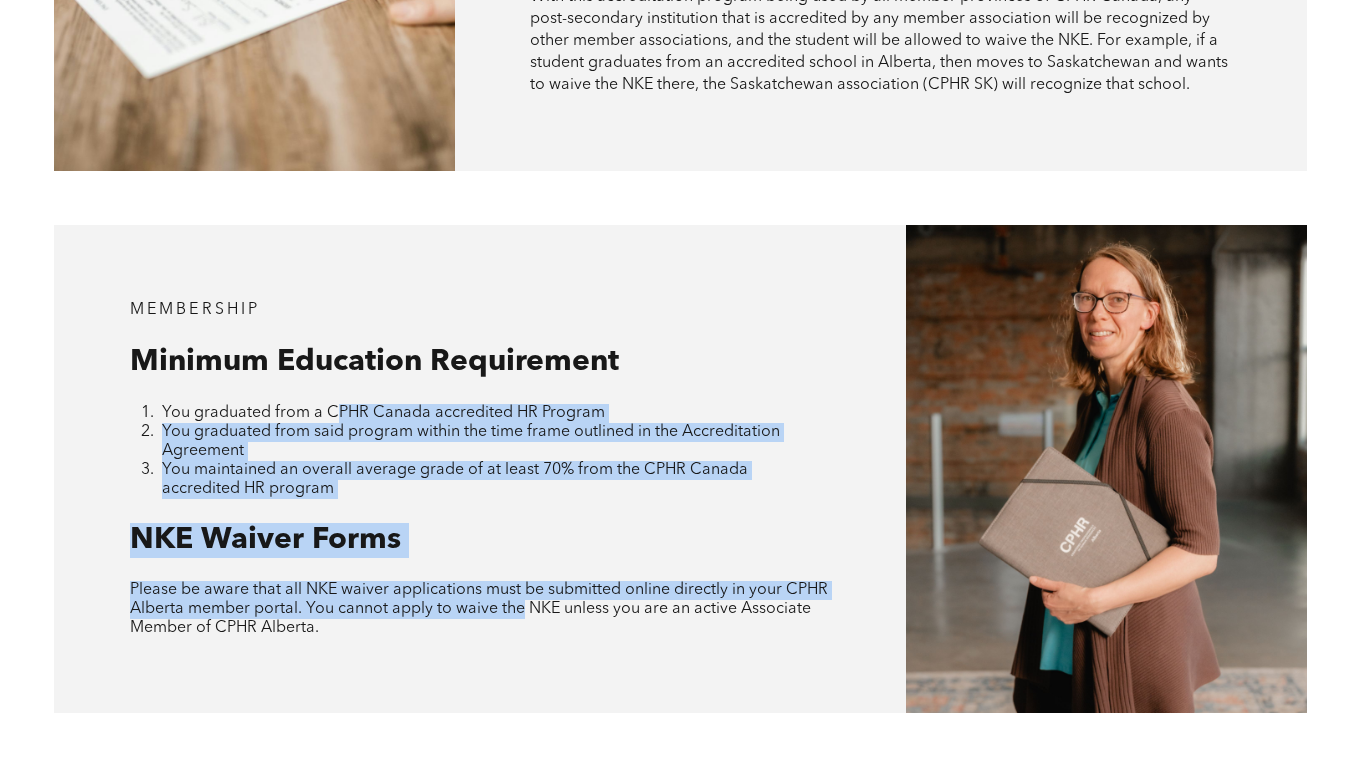drag, startPoint x: 337, startPoint y: 395, endPoint x: 519, endPoint y: 583, distance: 261.6639 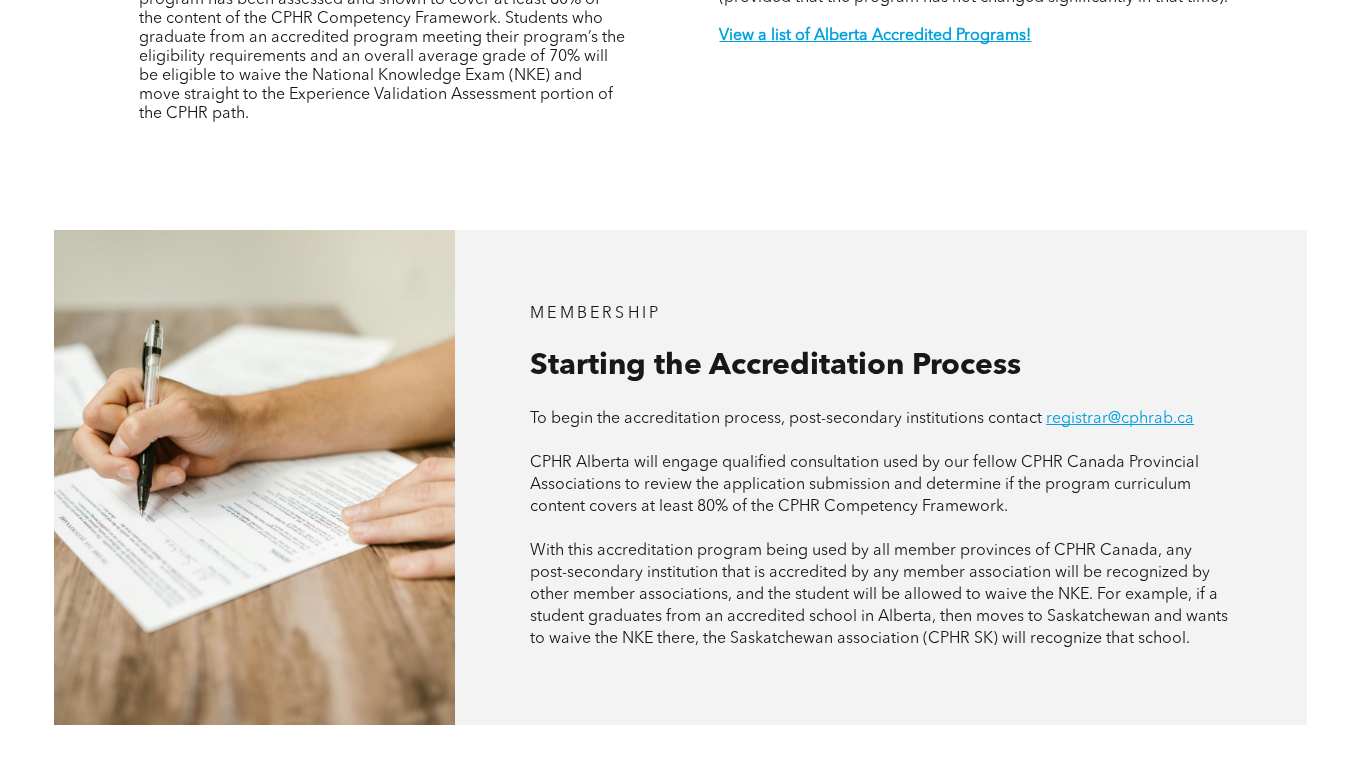 scroll, scrollTop: 0, scrollLeft: 0, axis: both 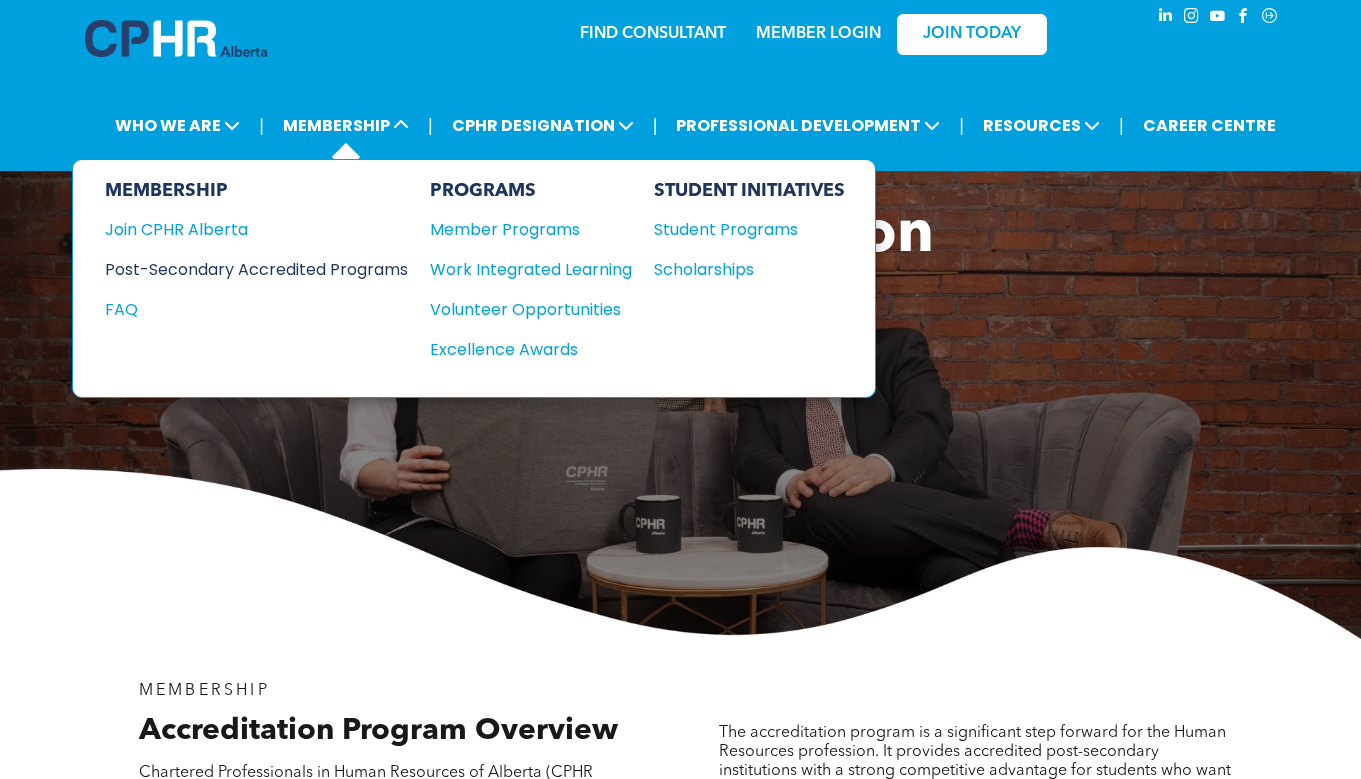 click on "Post-Secondary Accredited Programs" at bounding box center [241, 269] 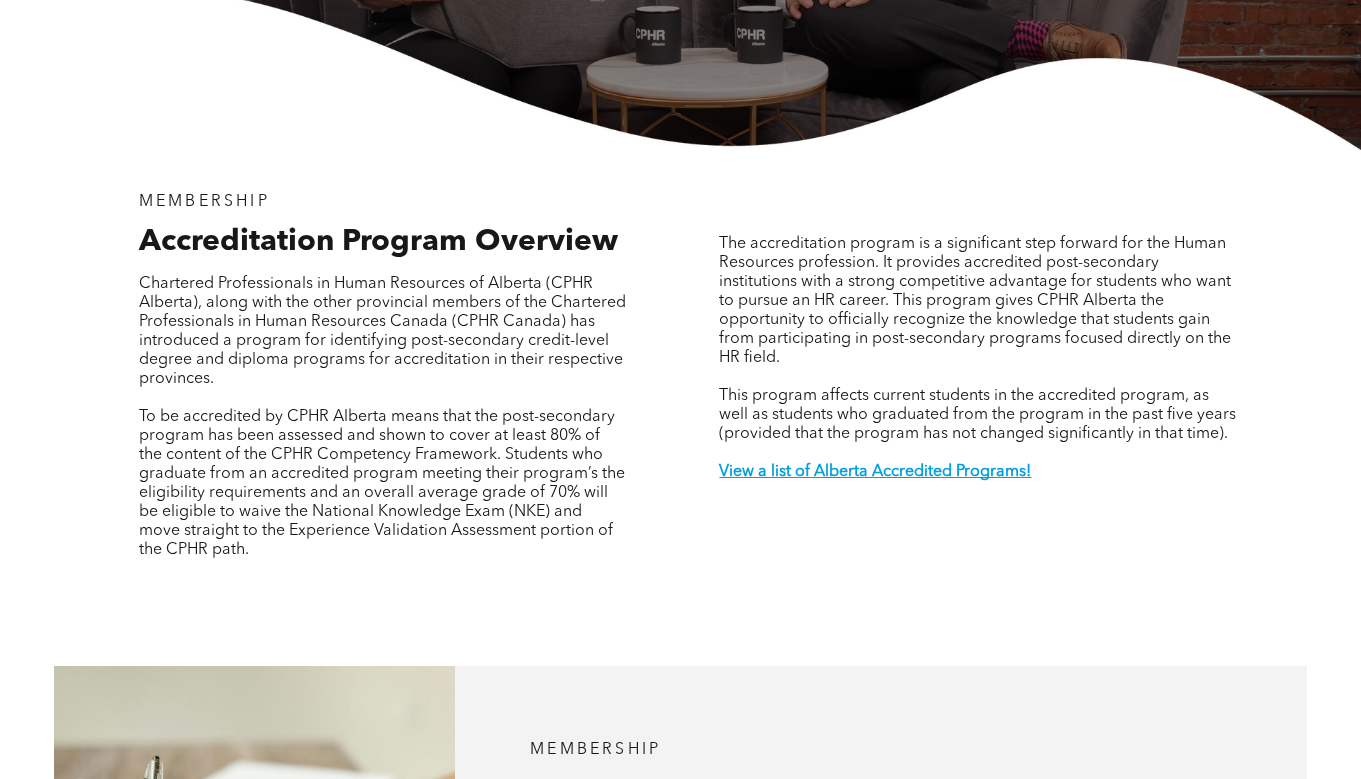 scroll, scrollTop: 493, scrollLeft: 0, axis: vertical 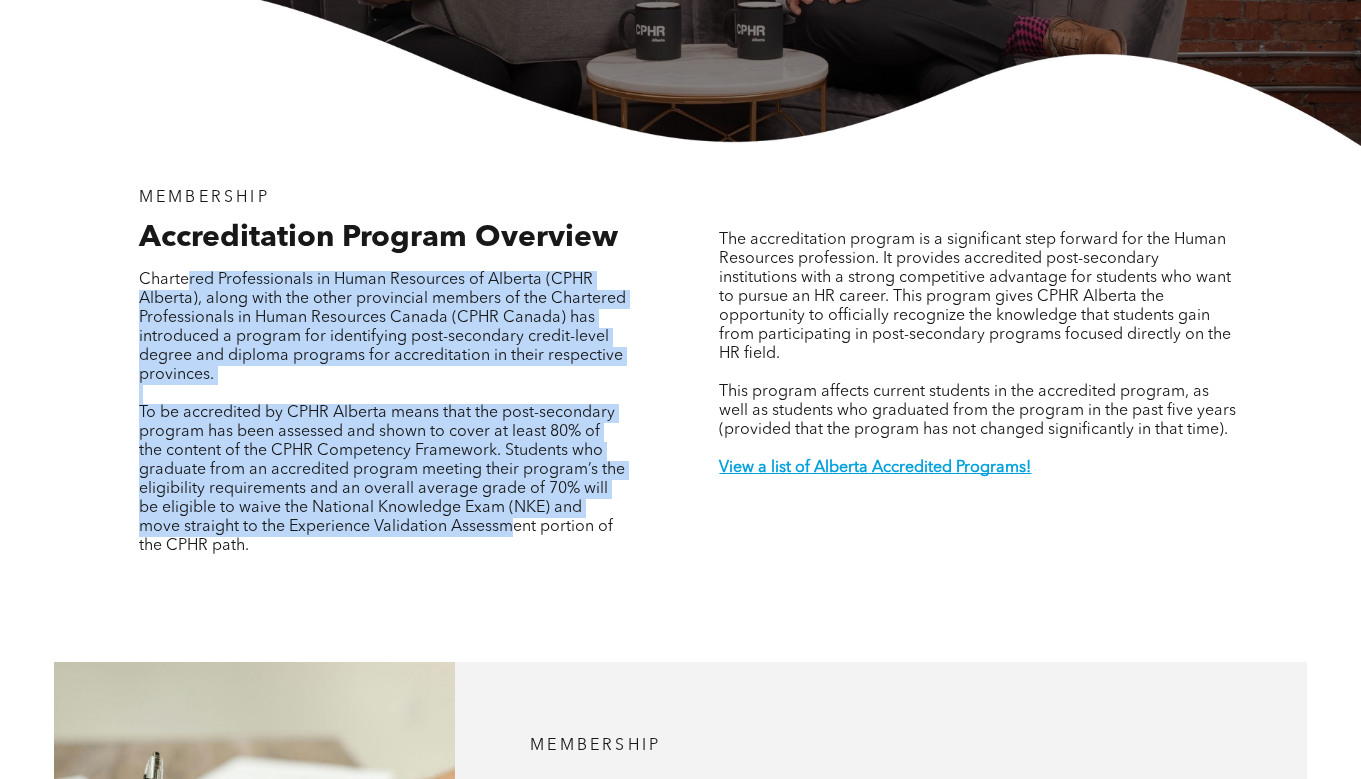 drag, startPoint x: 188, startPoint y: 260, endPoint x: 511, endPoint y: 514, distance: 410.90753 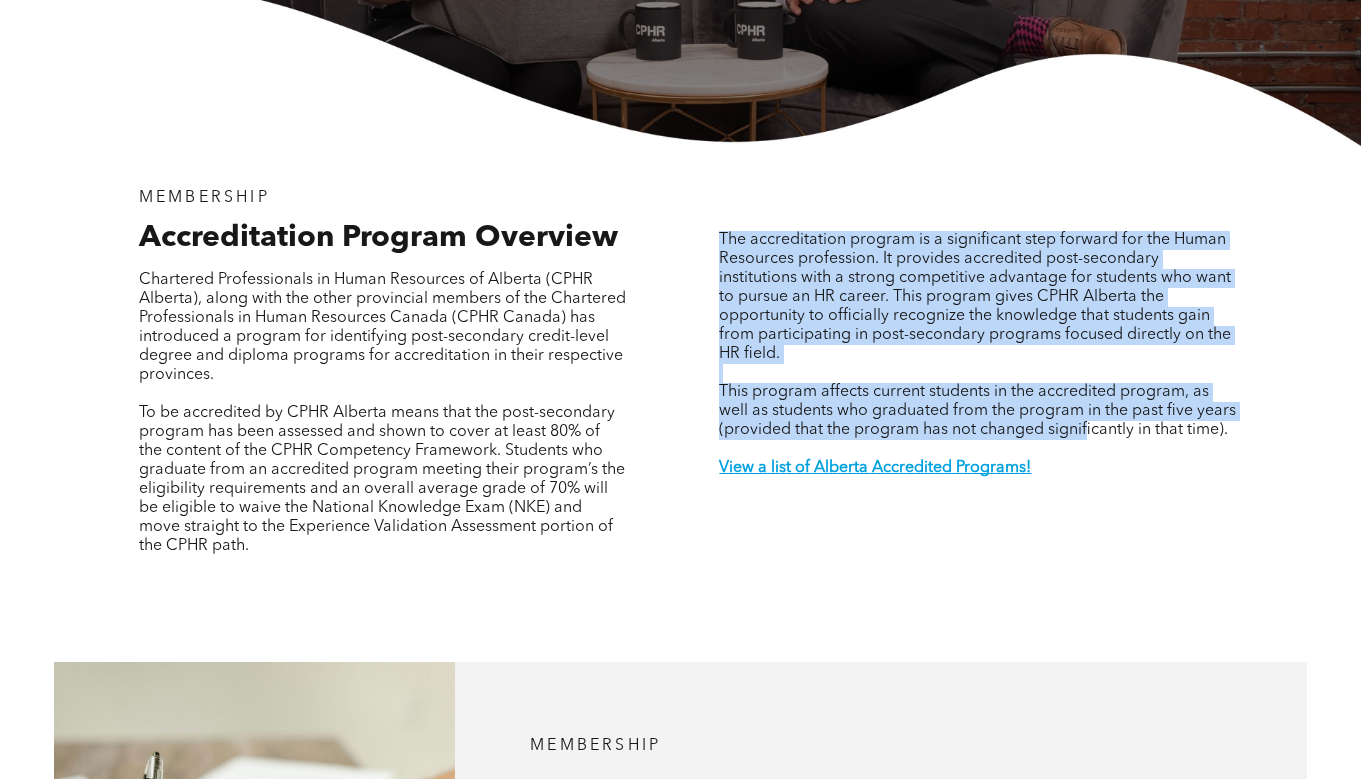 drag, startPoint x: 722, startPoint y: 220, endPoint x: 1085, endPoint y: 418, distance: 413.4888 